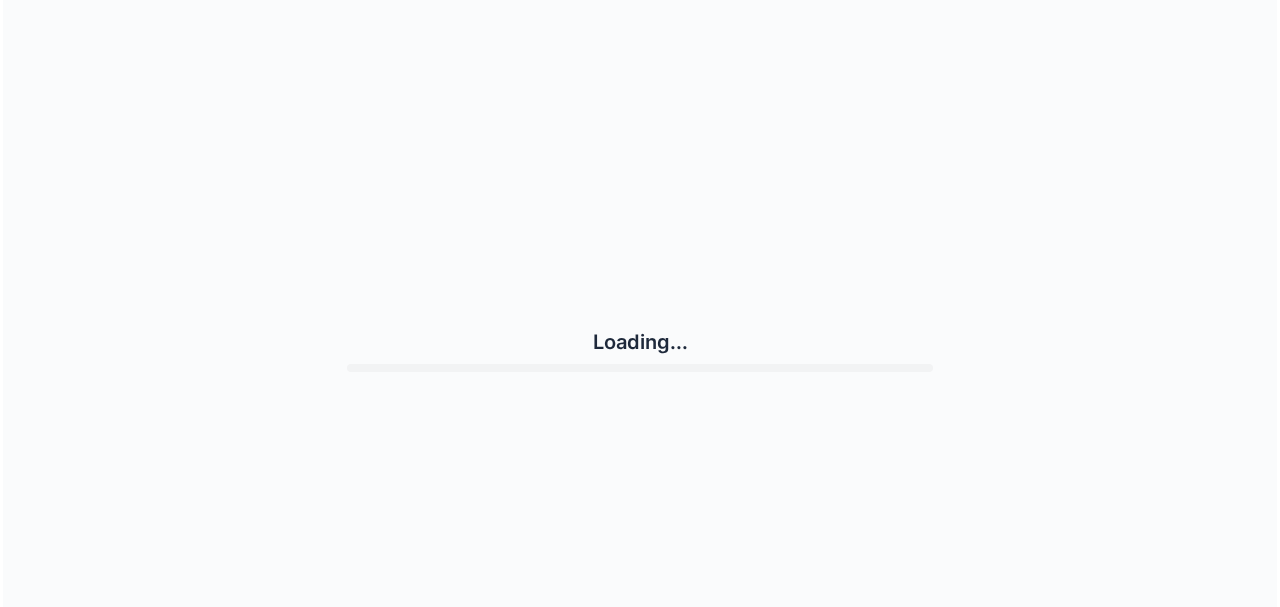 scroll, scrollTop: 0, scrollLeft: 0, axis: both 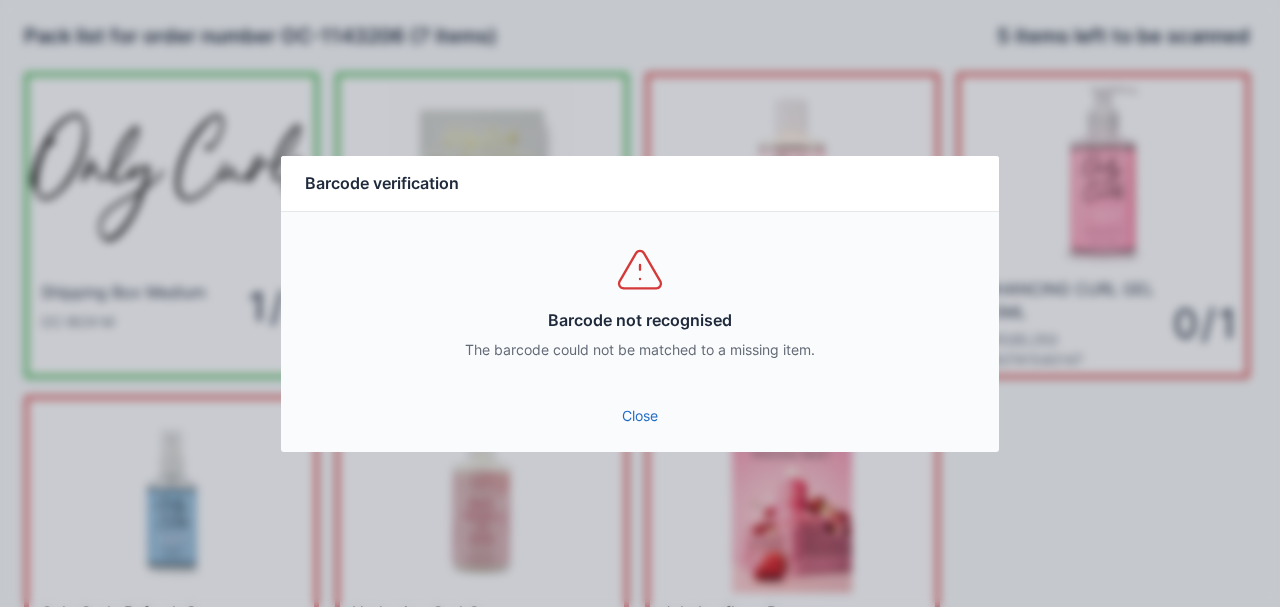 click on "Close" at bounding box center (640, 422) 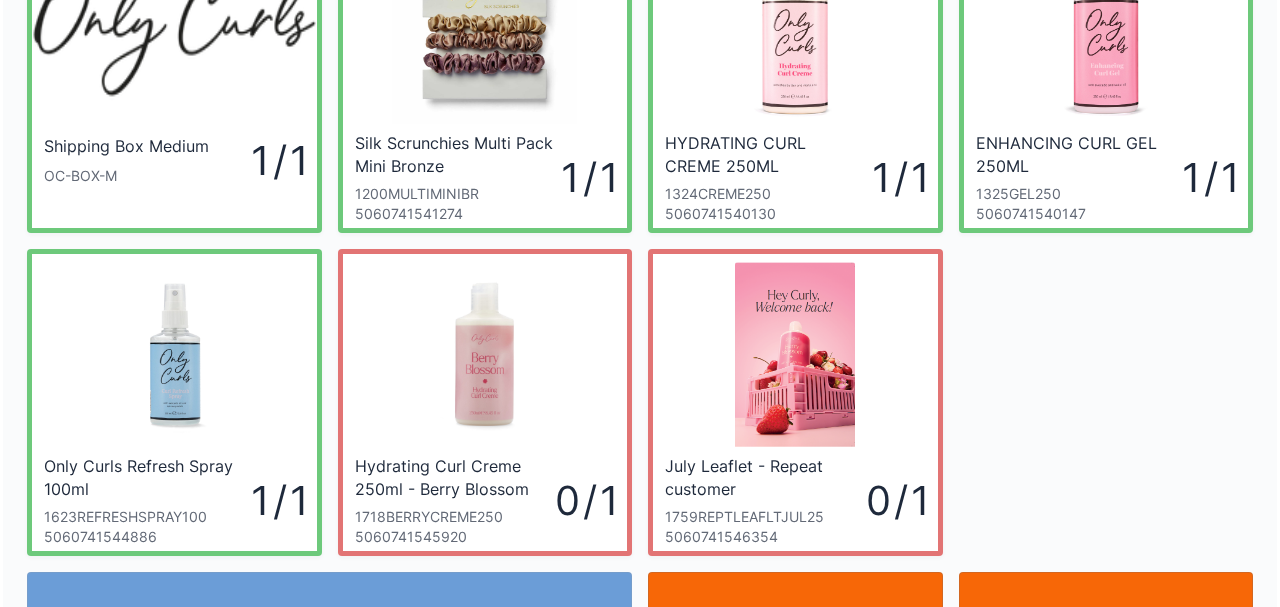 scroll, scrollTop: 229, scrollLeft: 0, axis: vertical 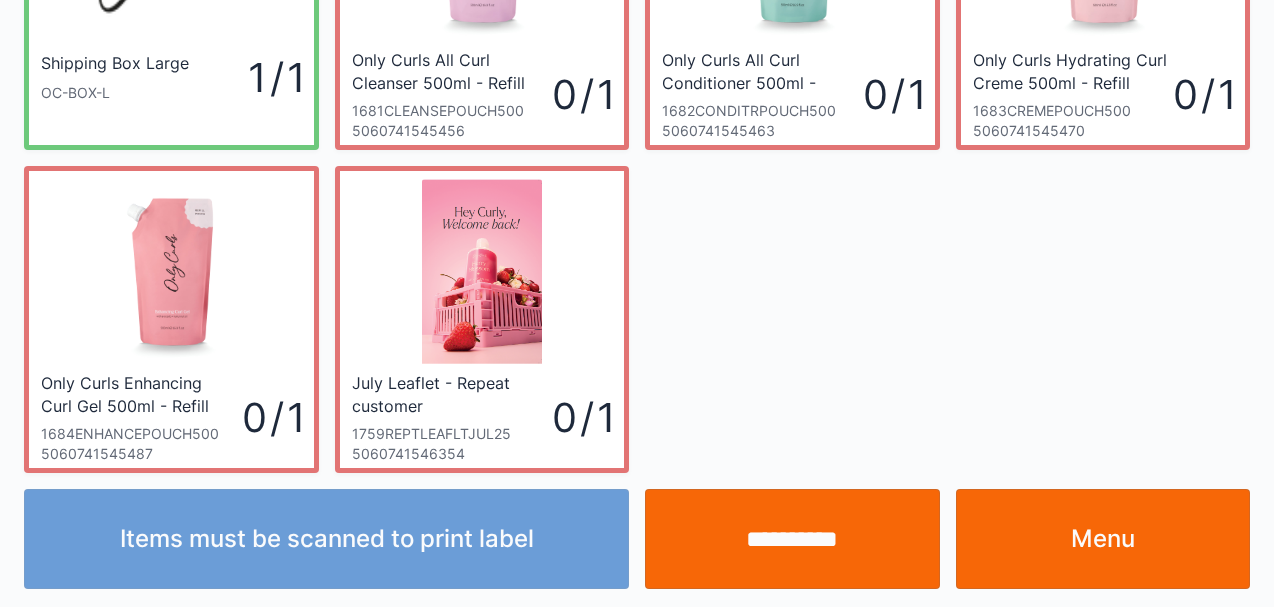 click on "Menu" at bounding box center [1103, 539] 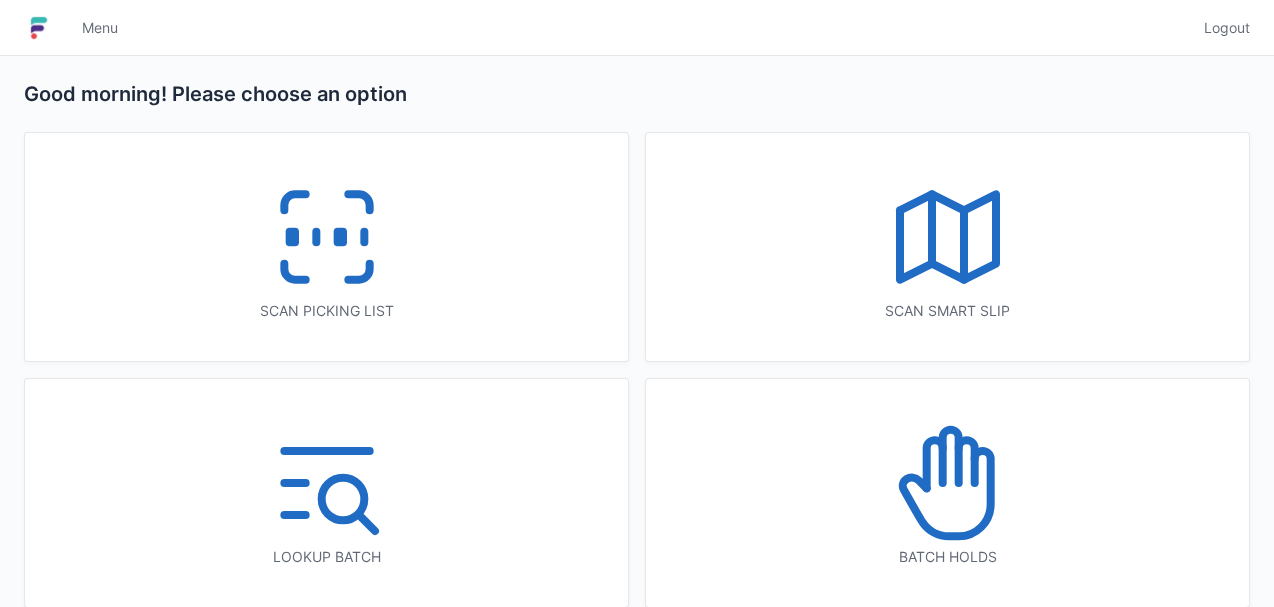 scroll, scrollTop: 0, scrollLeft: 0, axis: both 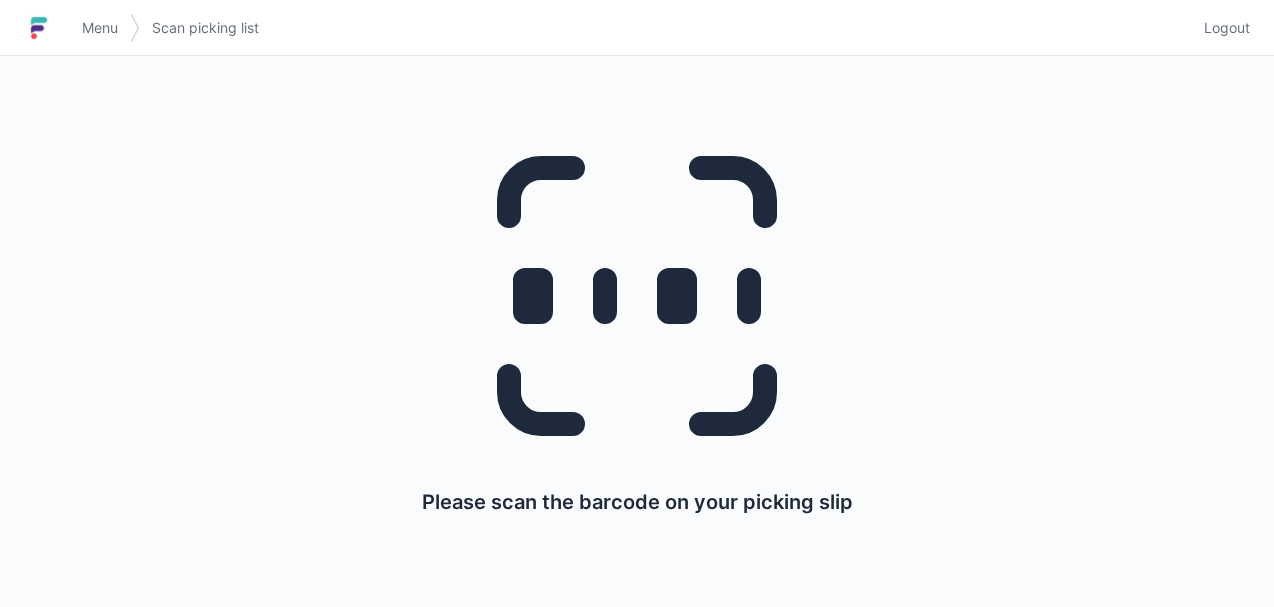 click on "Menu" at bounding box center (100, 28) 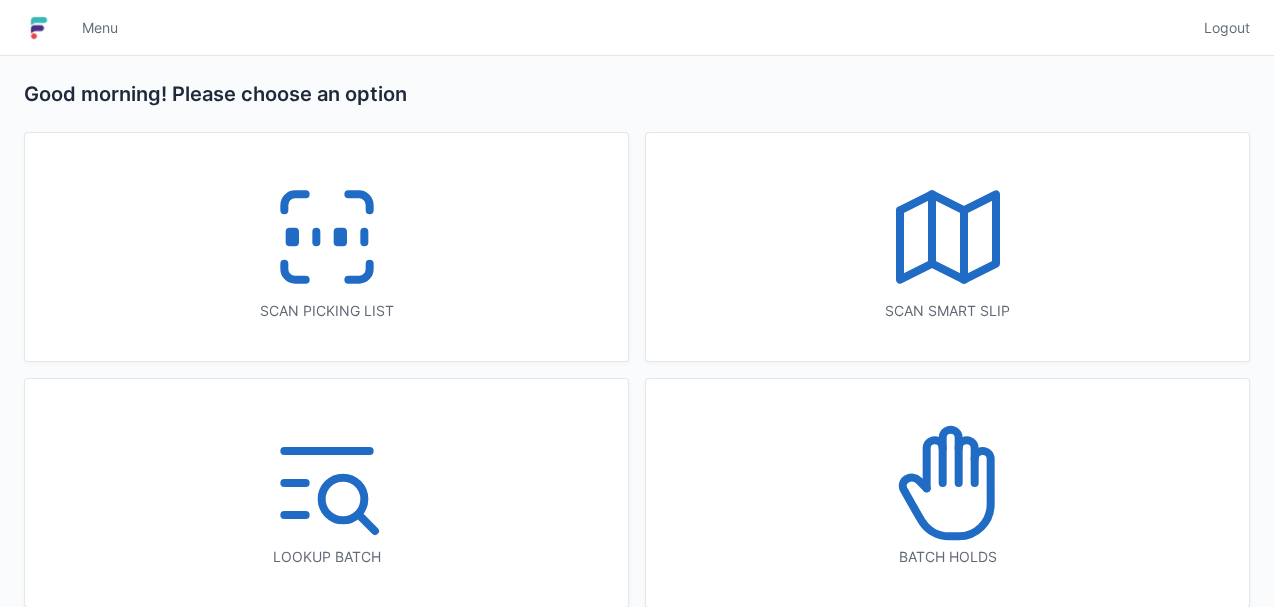 scroll, scrollTop: 0, scrollLeft: 0, axis: both 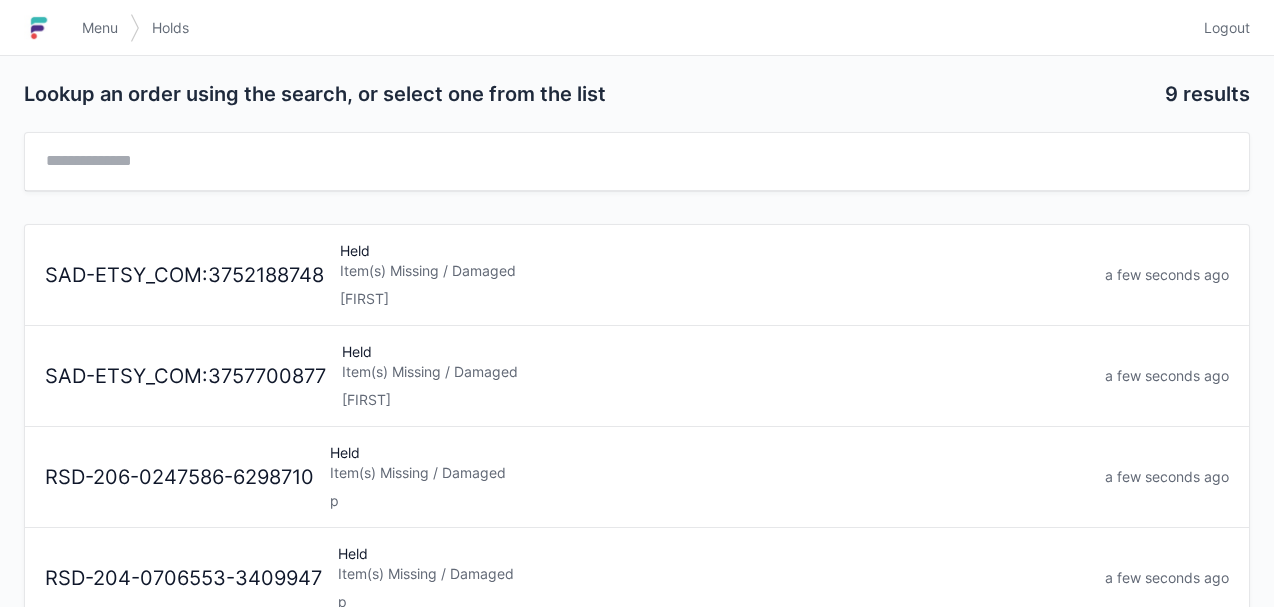 click on "Item(s) Missing / Damaged" at bounding box center (714, 271) 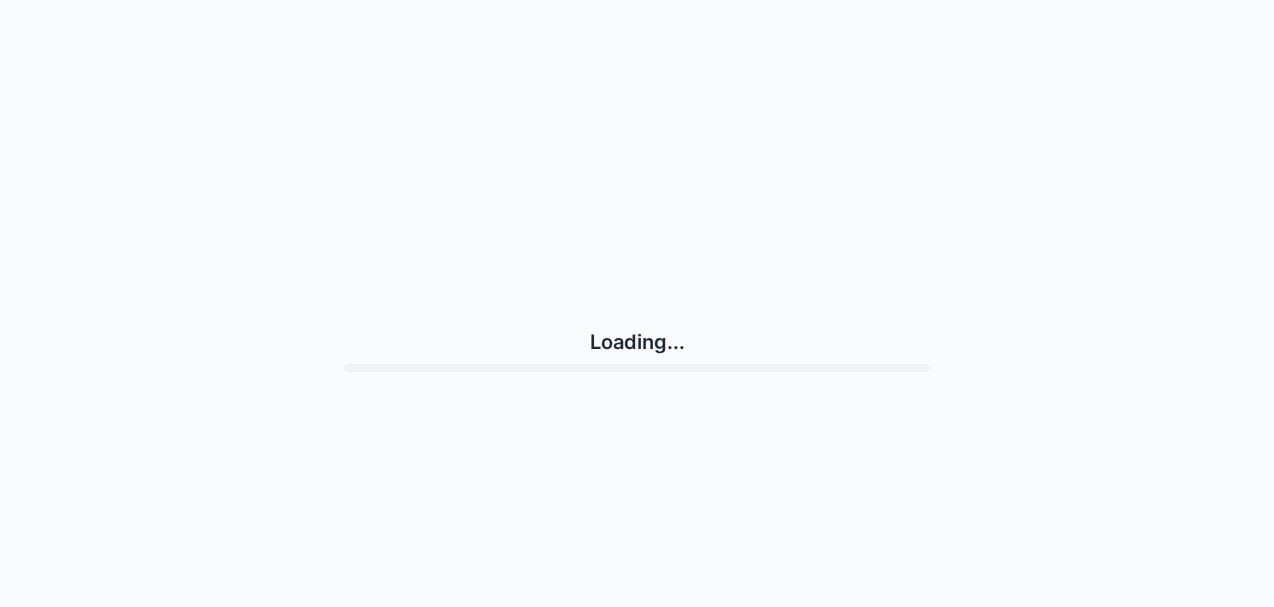 scroll, scrollTop: 0, scrollLeft: 0, axis: both 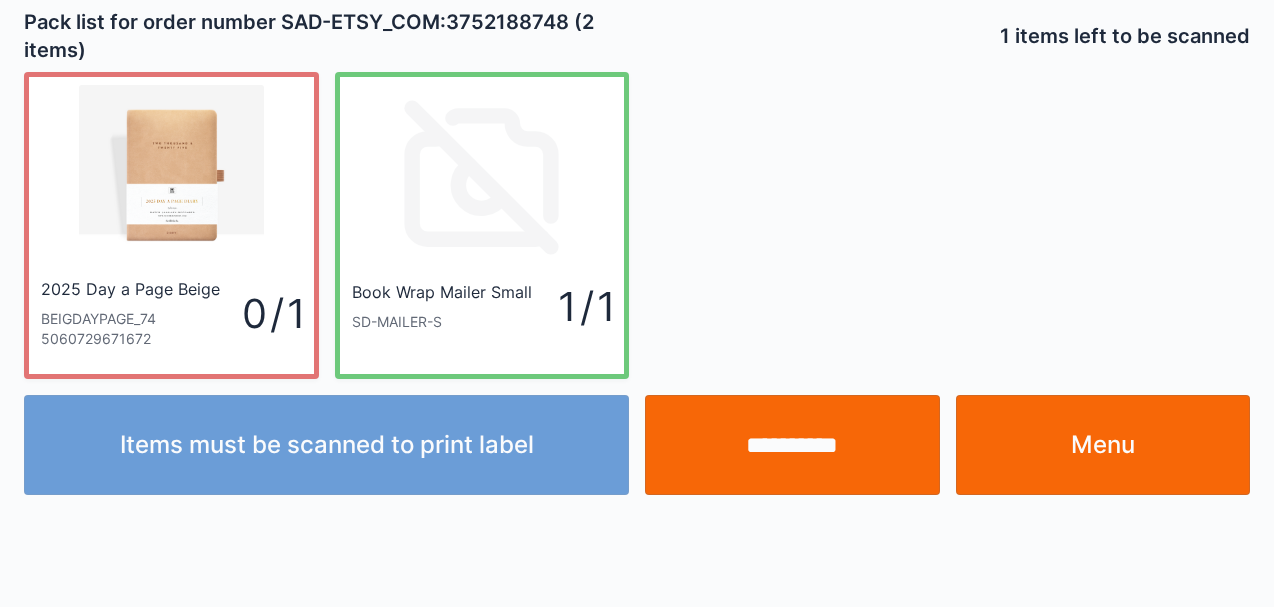 click on "2025 Day a Page Beige BEIGDAYPAGE_74 5060729671672 0 / 1" at bounding box center [171, 225] 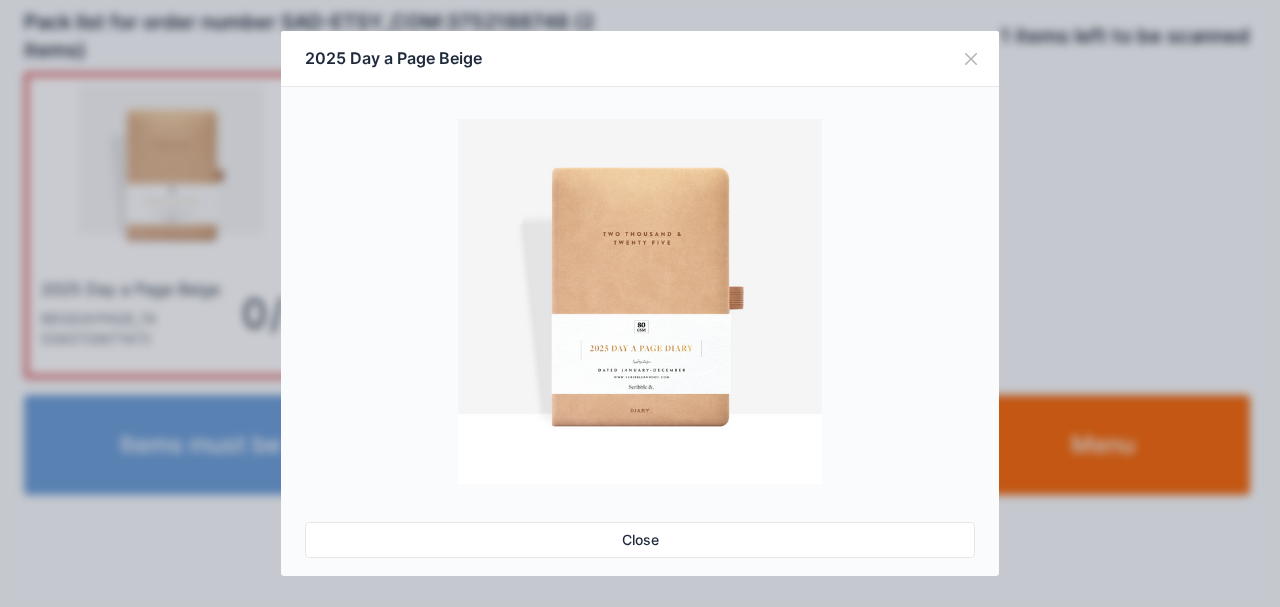 click at bounding box center [971, 59] 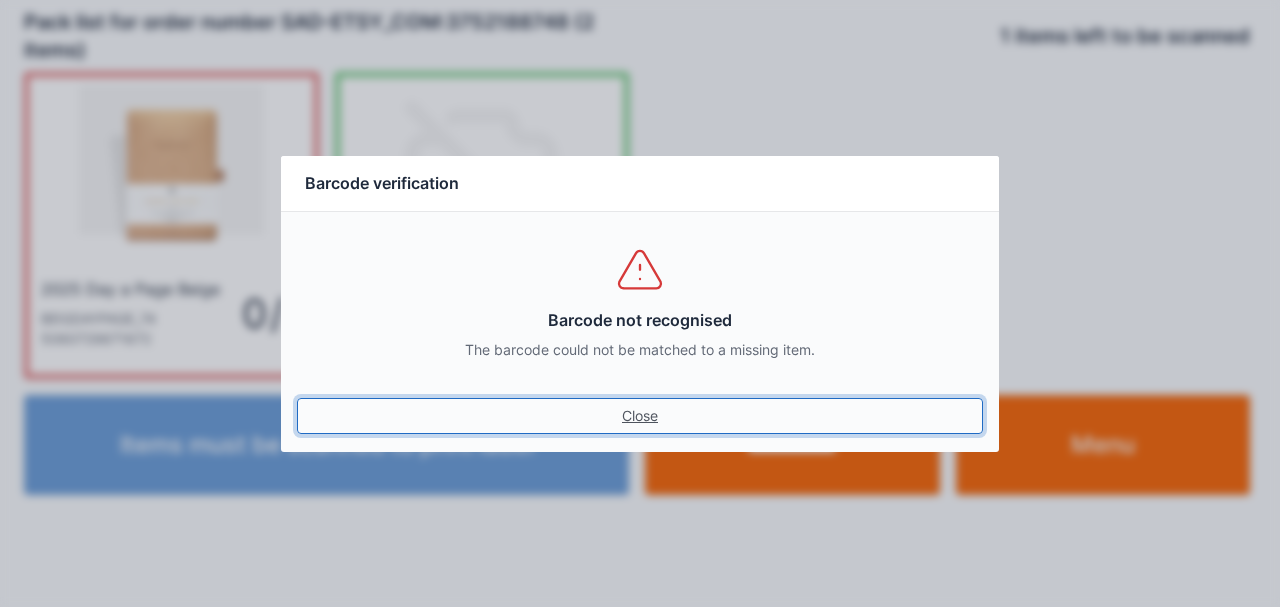 click on "Close" at bounding box center [640, 416] 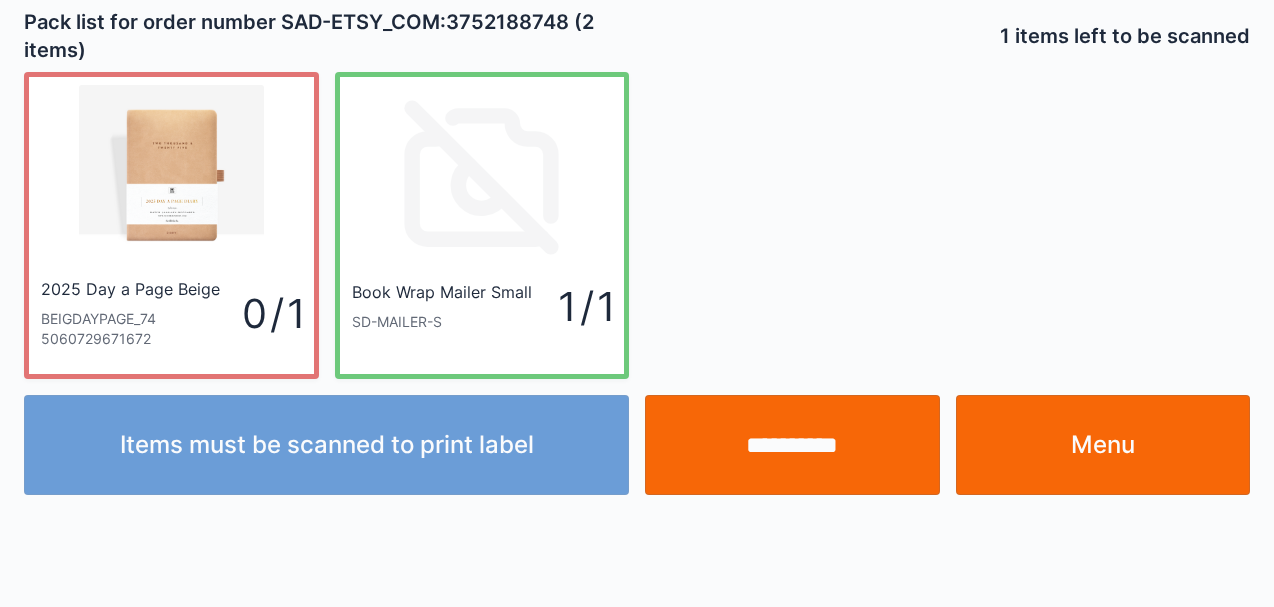 click on "Menu" at bounding box center (1103, 445) 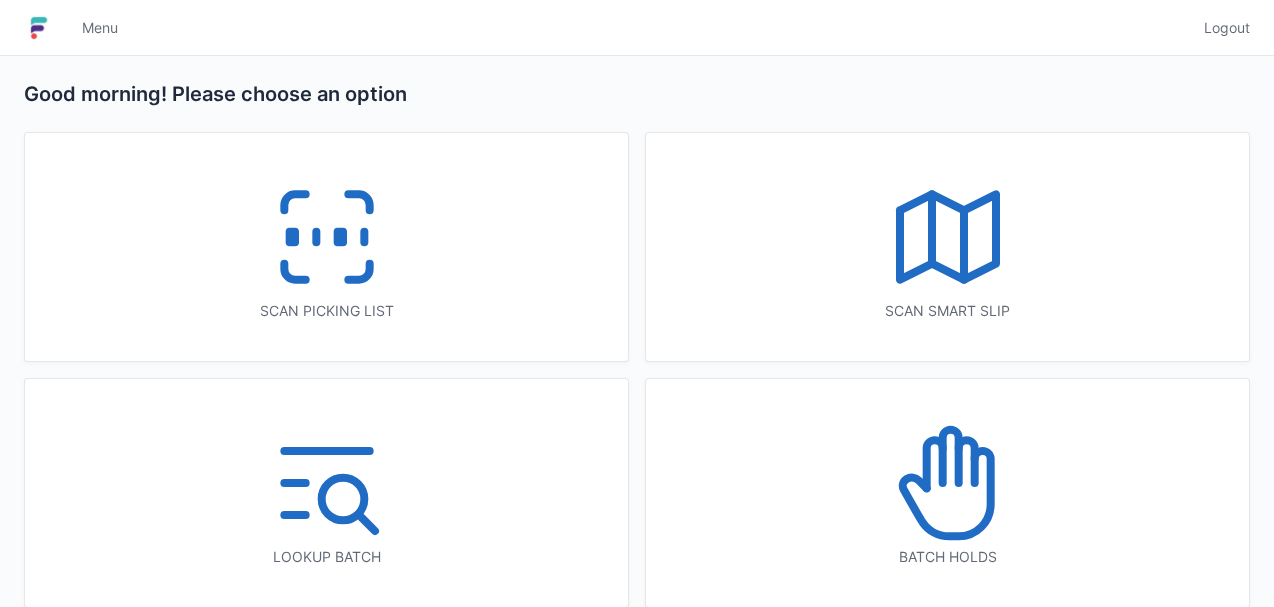 scroll, scrollTop: 0, scrollLeft: 0, axis: both 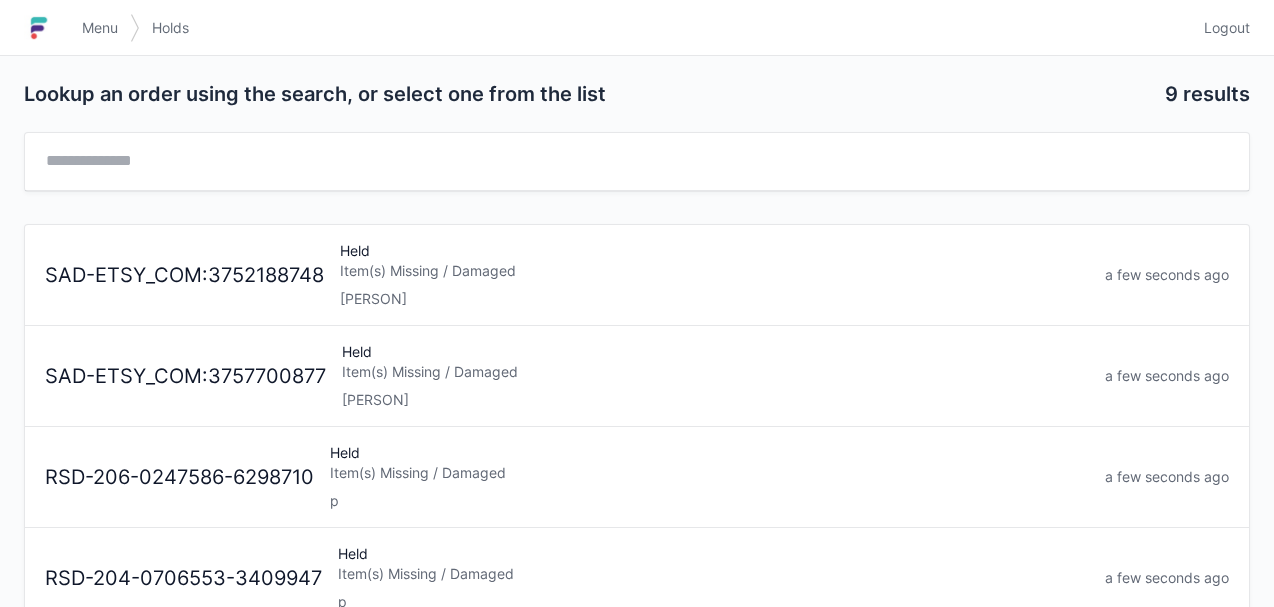click on "SAD-ETSY_COM:3757700877  Held  Item(s) Missing / Damaged daiga a few seconds ago" at bounding box center [637, 368] 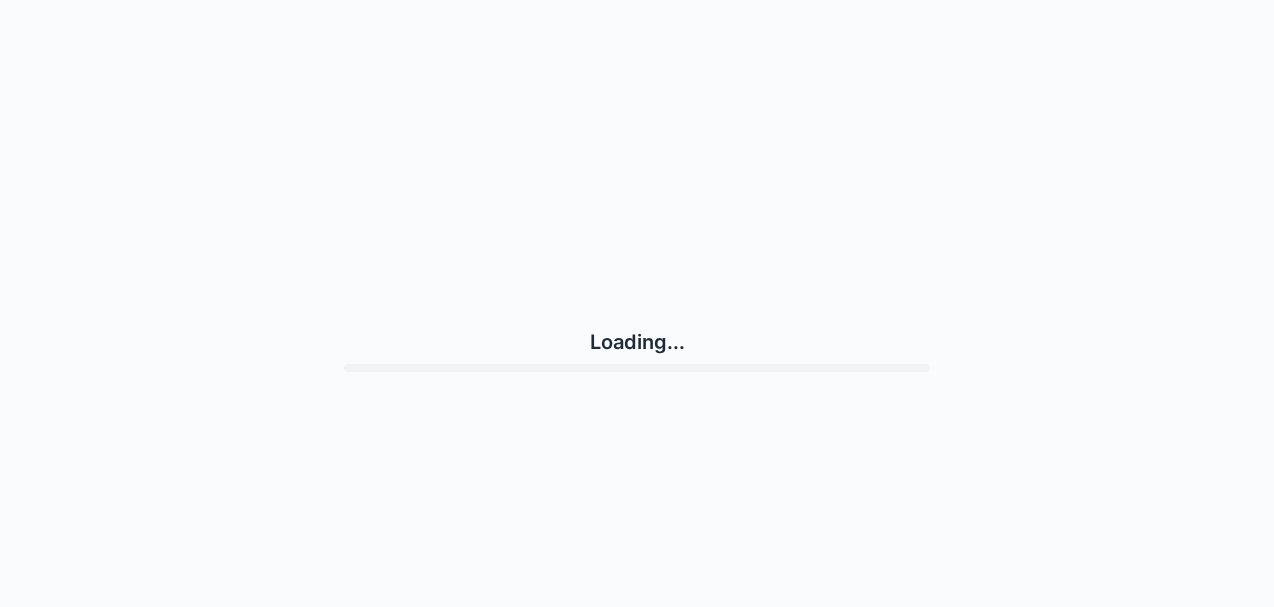 scroll, scrollTop: 0, scrollLeft: 0, axis: both 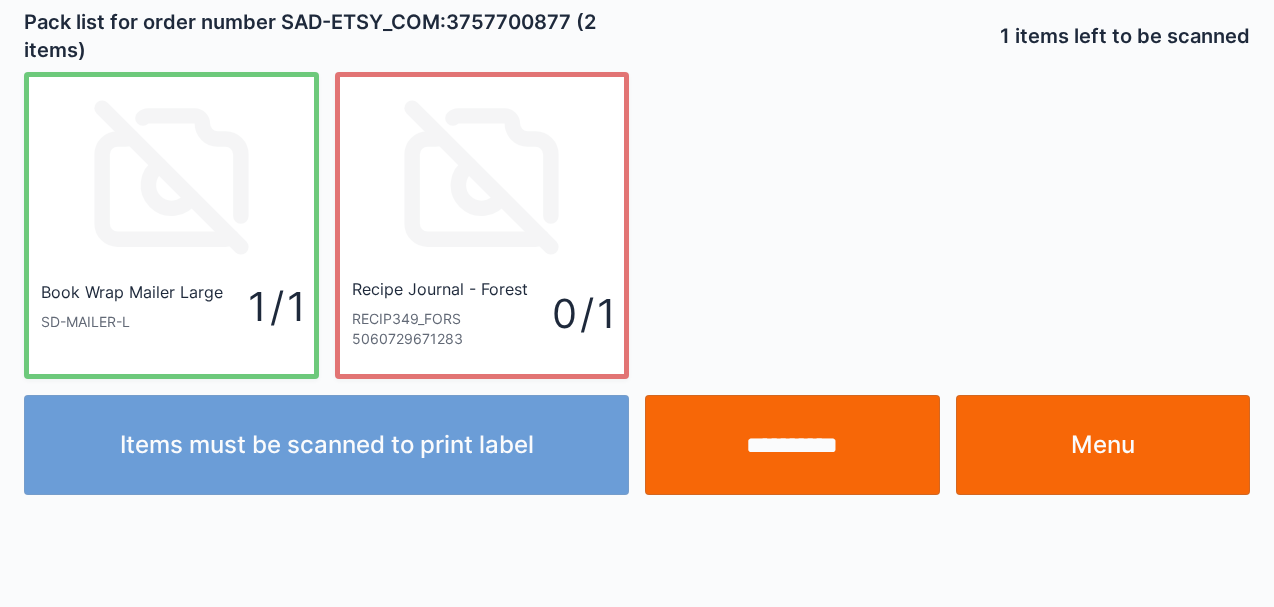 click on "Book Wrap Mailer Large SD-MAILER-L 1 / 1" at bounding box center (171, 225) 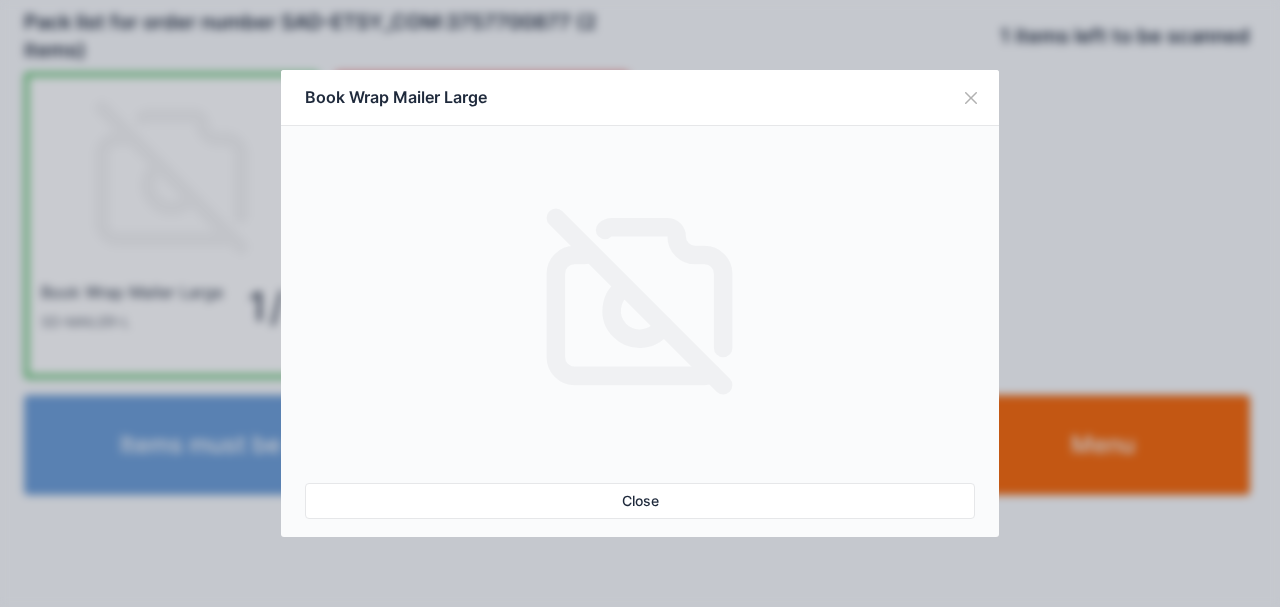 click at bounding box center [971, 98] 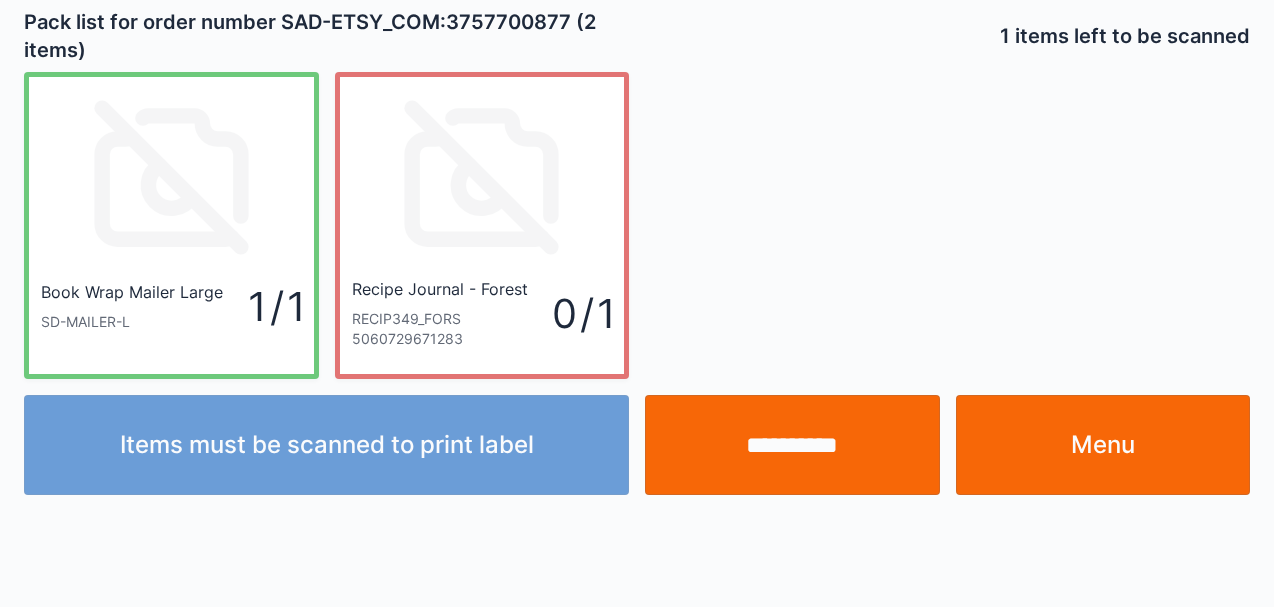 click on "Book Wrap Mailer Large SD-MAILER-L 1 / 1" at bounding box center (171, 225) 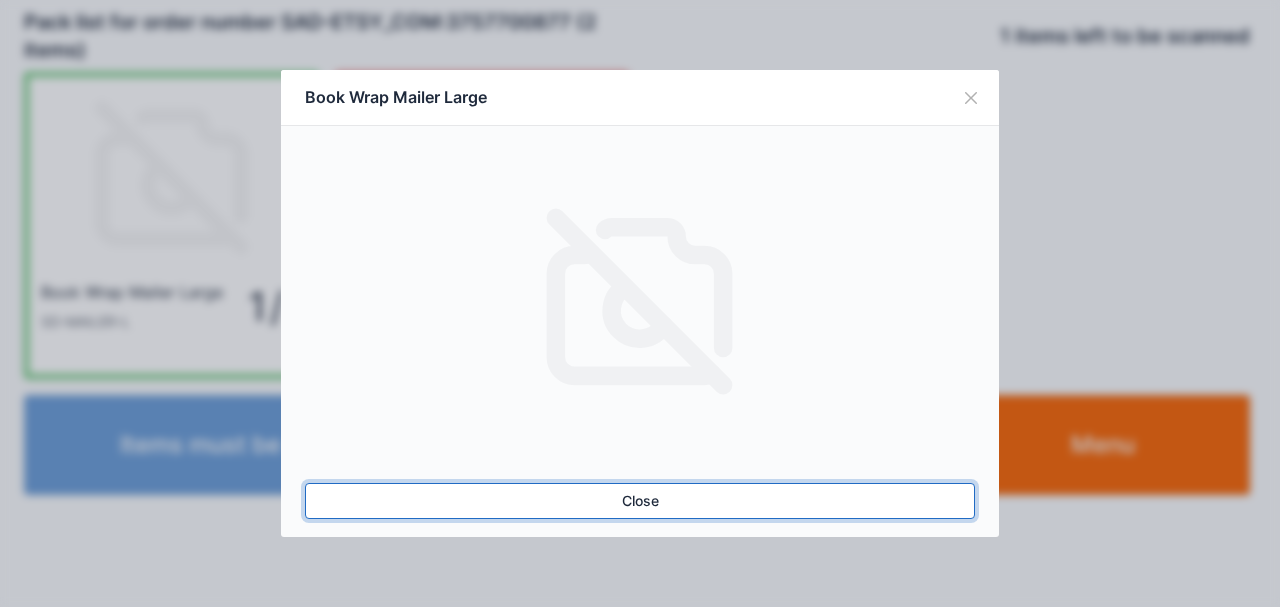 click on "Close" at bounding box center (640, 501) 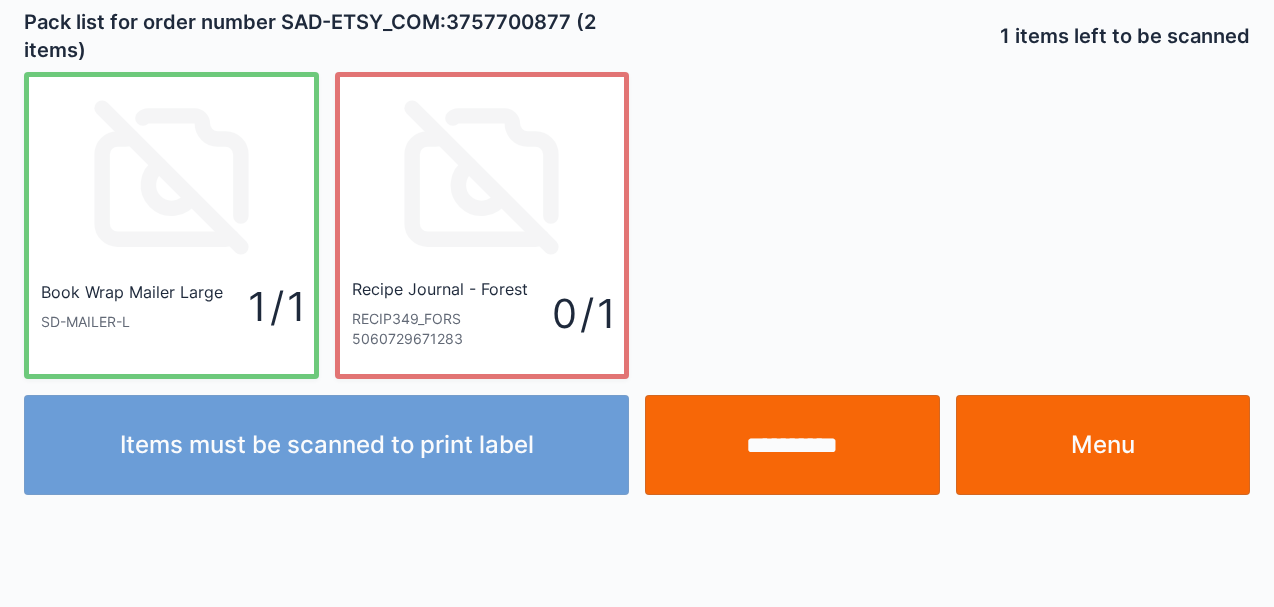 click on "Book Wrap Mailer Large SD-MAILER-L 1 / 1" at bounding box center [171, 225] 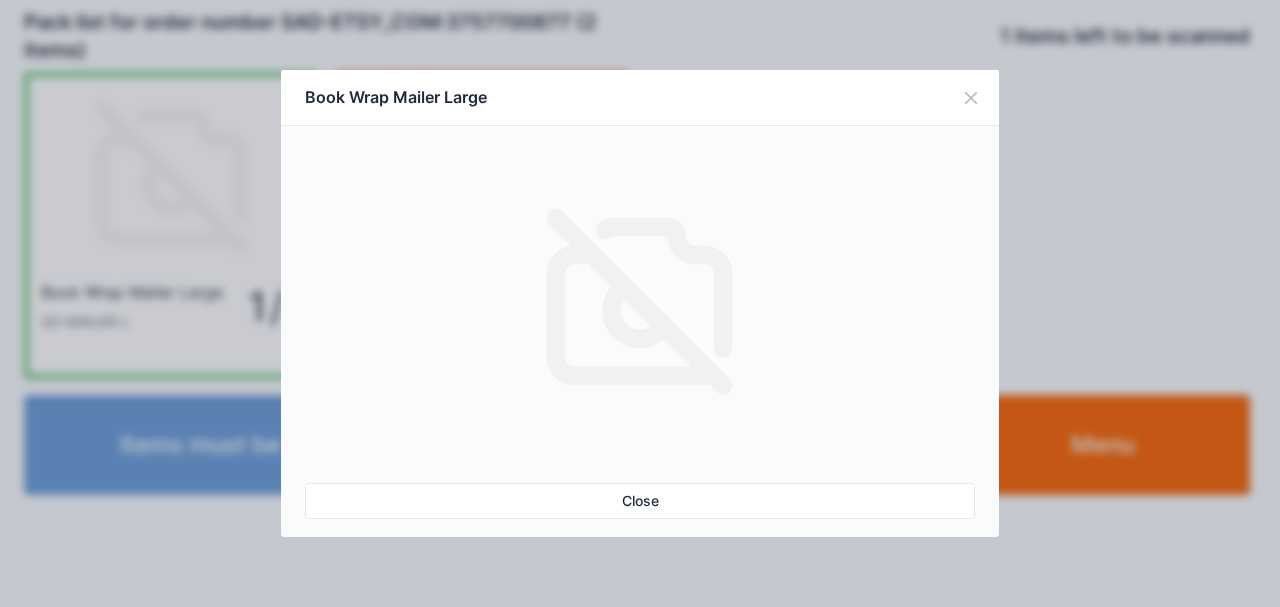 click on "Close" at bounding box center [640, 501] 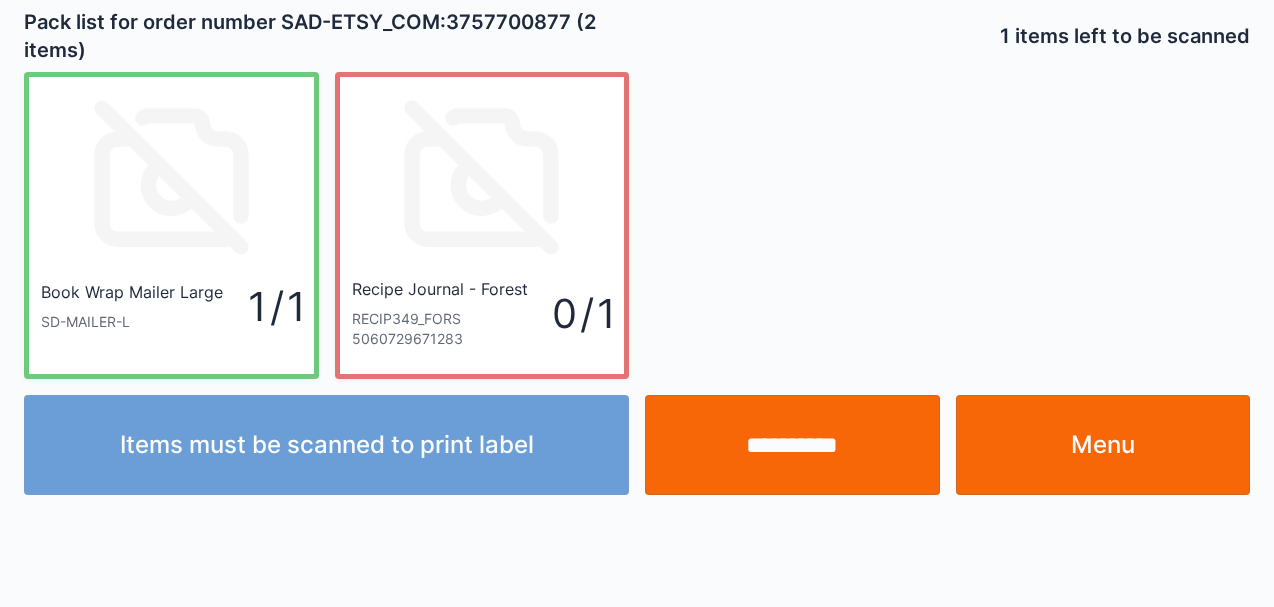 click on "Book Wrap Mailer Large SD-MAILER-L 1 / 1" at bounding box center (171, 225) 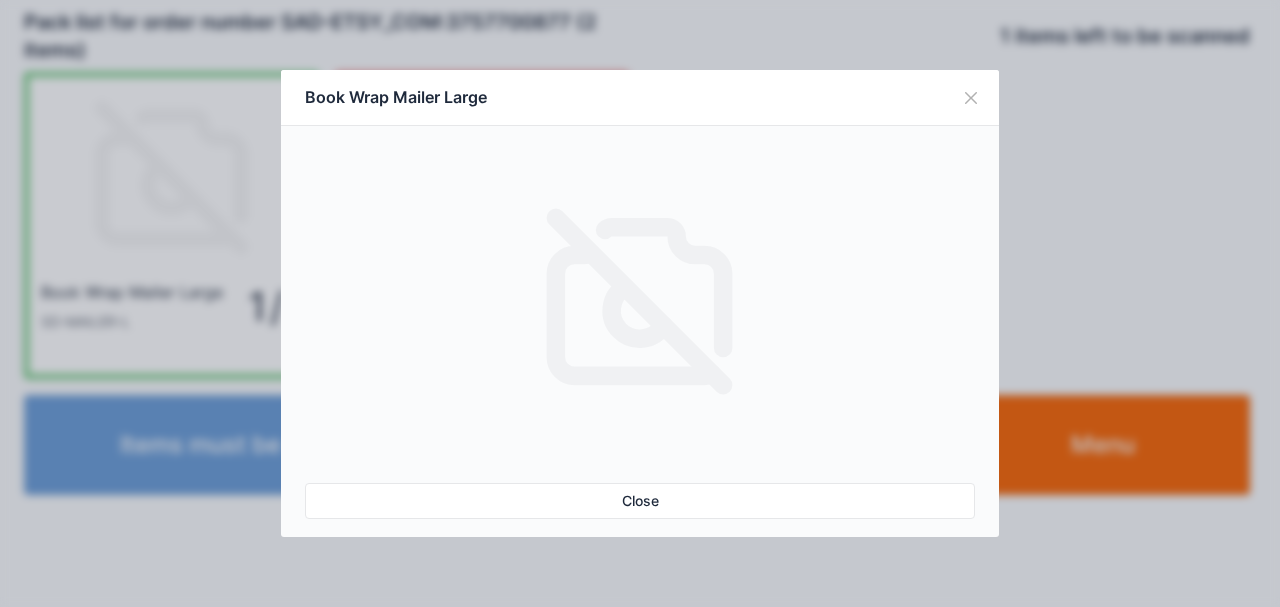 click on "Close" at bounding box center (640, 501) 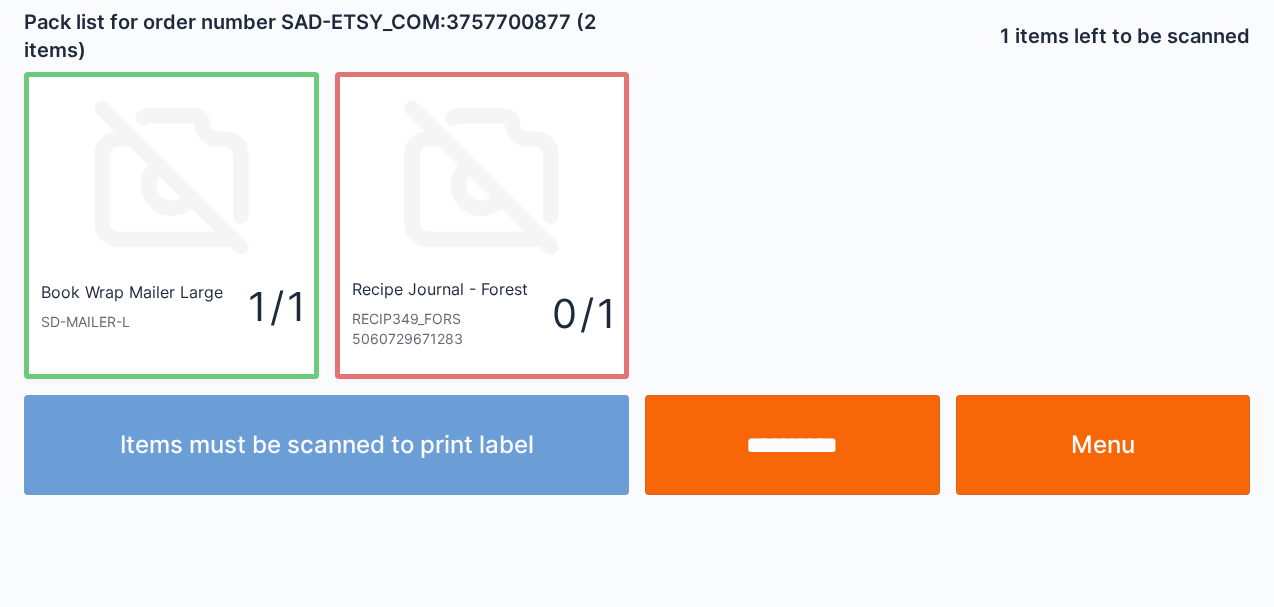 click on "Book Wrap Mailer Large SD-MAILER-L 1 / 1" at bounding box center [171, 225] 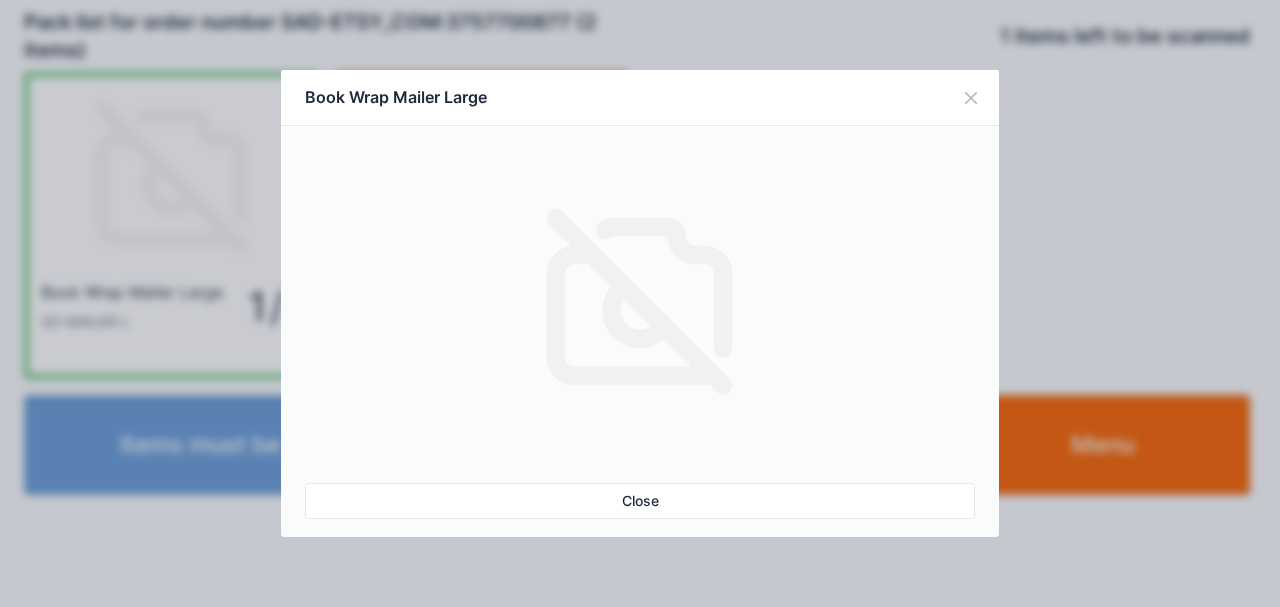 click on "Close" at bounding box center (640, 501) 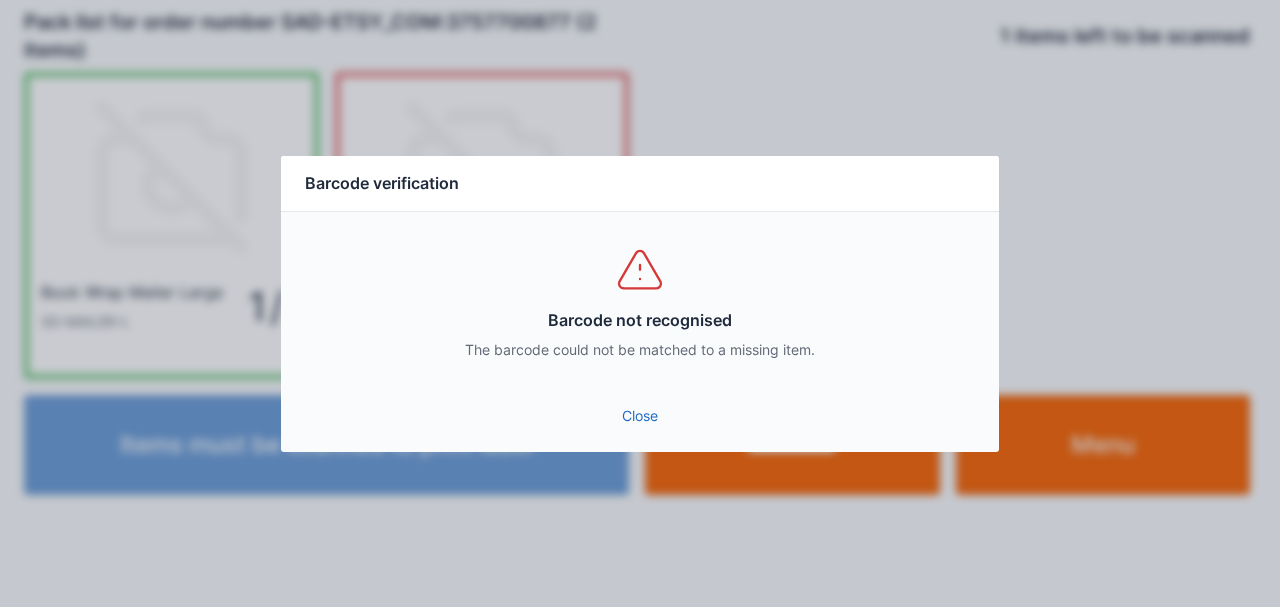 click on "Close" at bounding box center (640, 416) 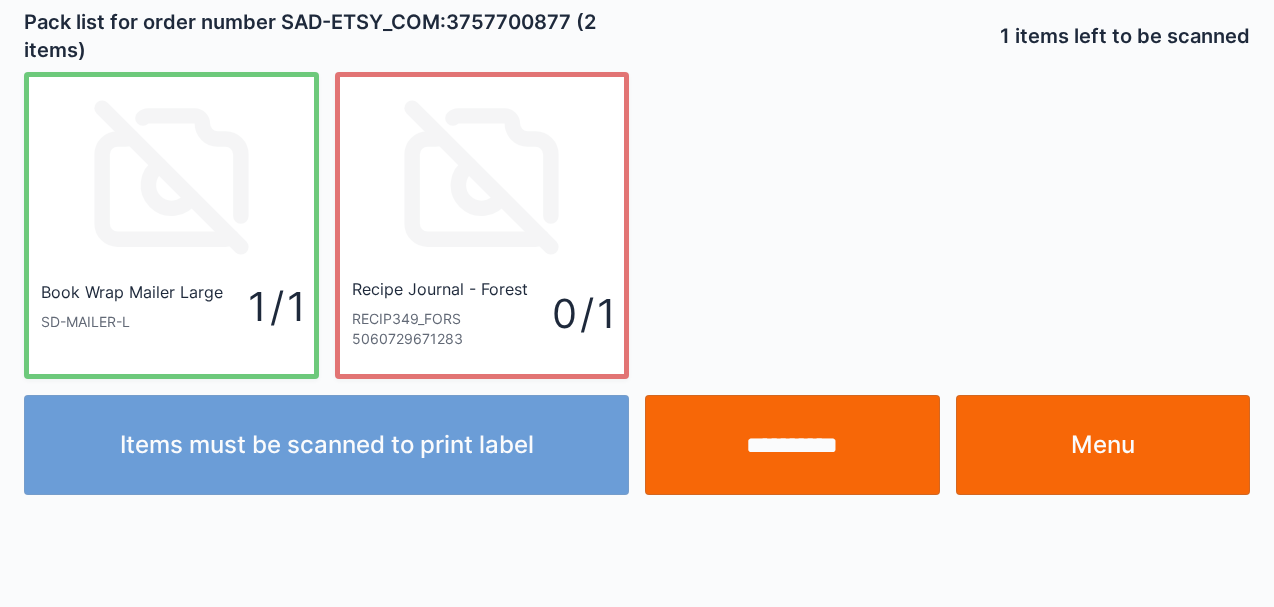 click on "Book Wrap Mailer Large SD-MAILER-L 1 / 1" at bounding box center [171, 225] 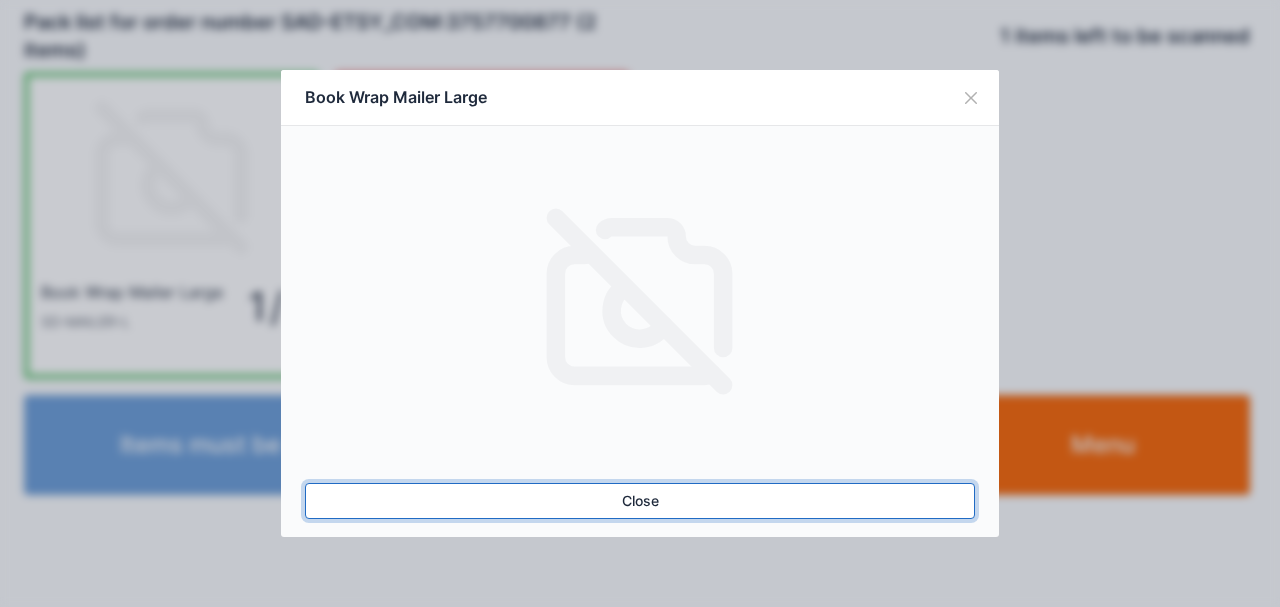 click on "Close" at bounding box center (640, 501) 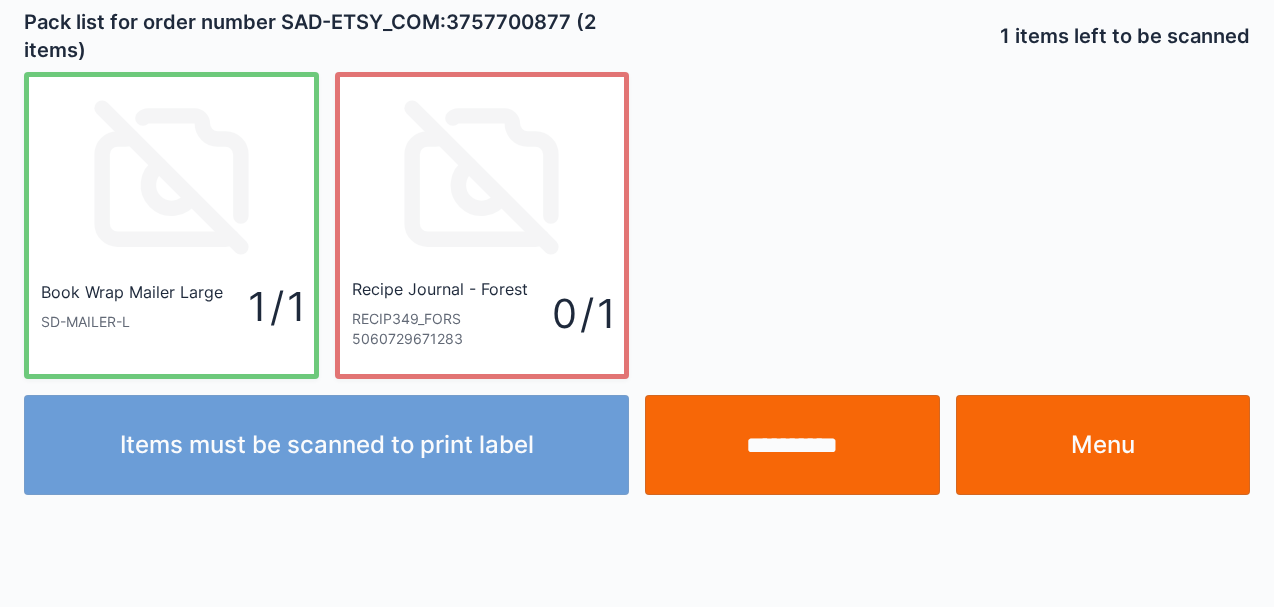 click on "Menu" at bounding box center (1103, 445) 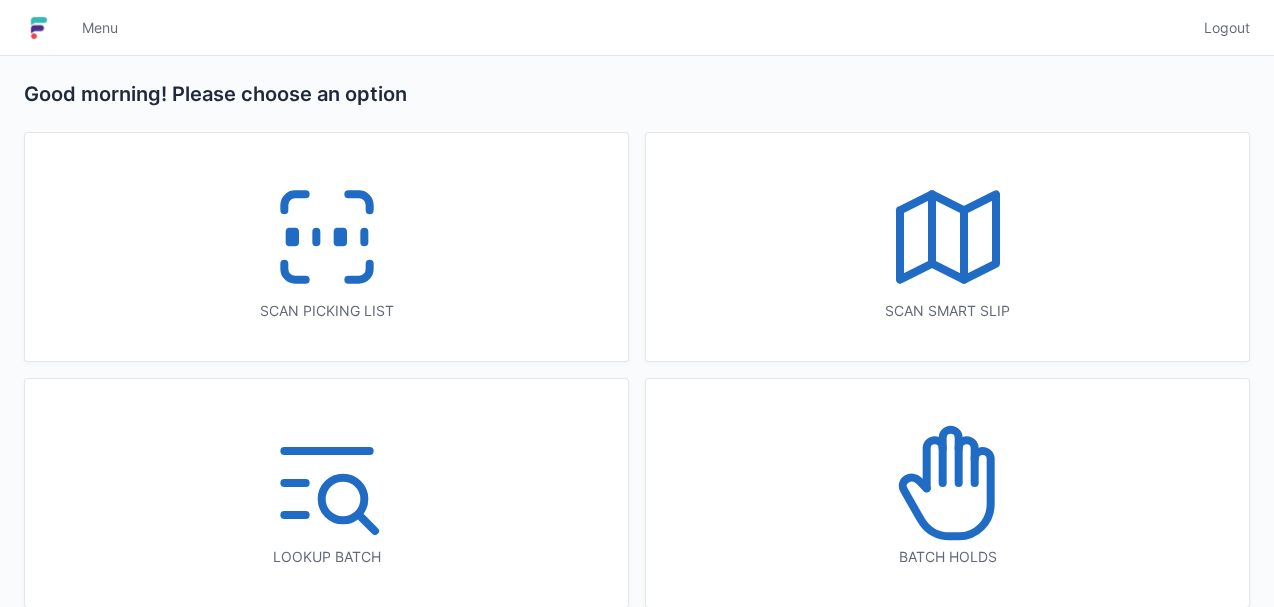 scroll, scrollTop: 0, scrollLeft: 0, axis: both 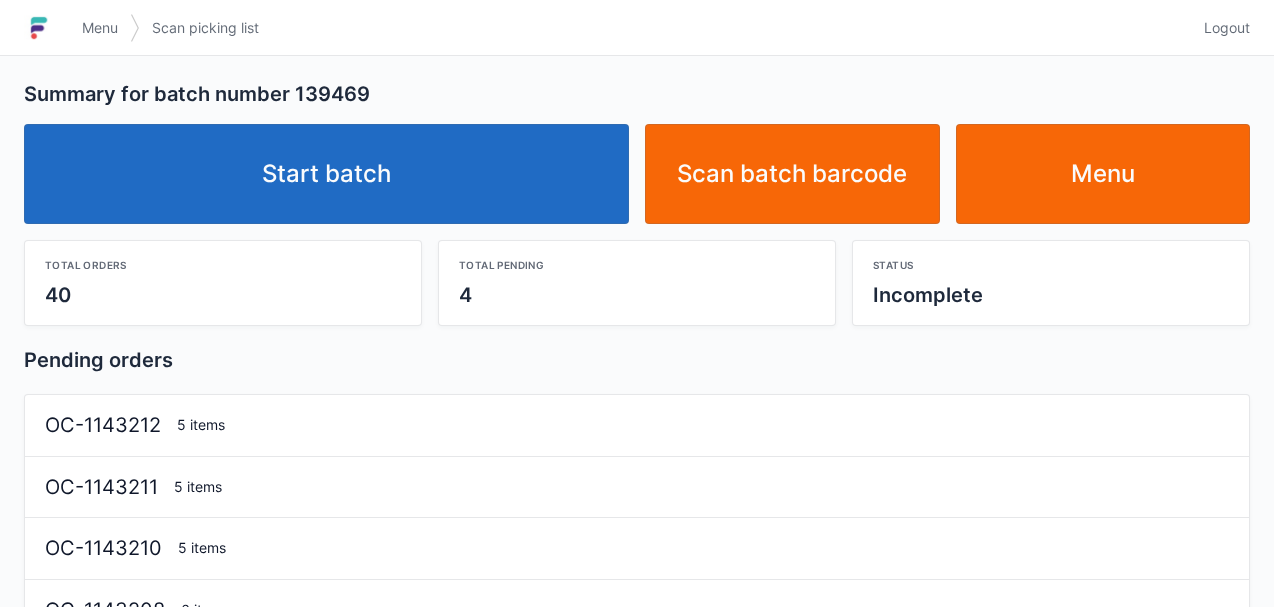 click on "Start batch" at bounding box center [326, 174] 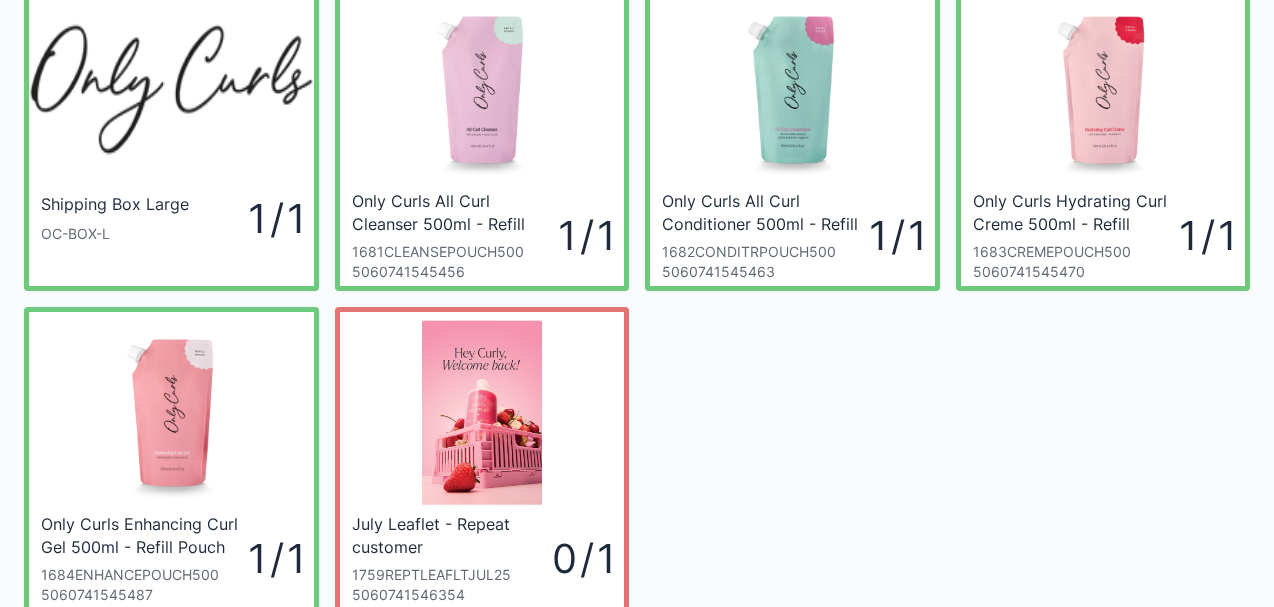 scroll, scrollTop: 229, scrollLeft: 0, axis: vertical 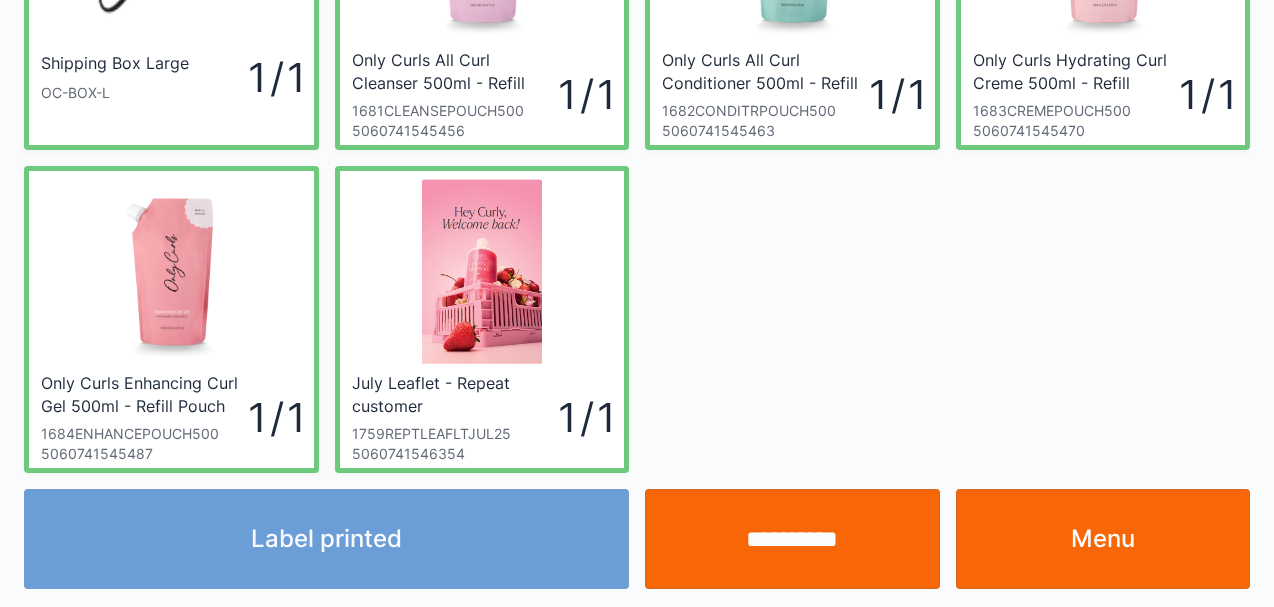 click on "Menu" at bounding box center [1103, 539] 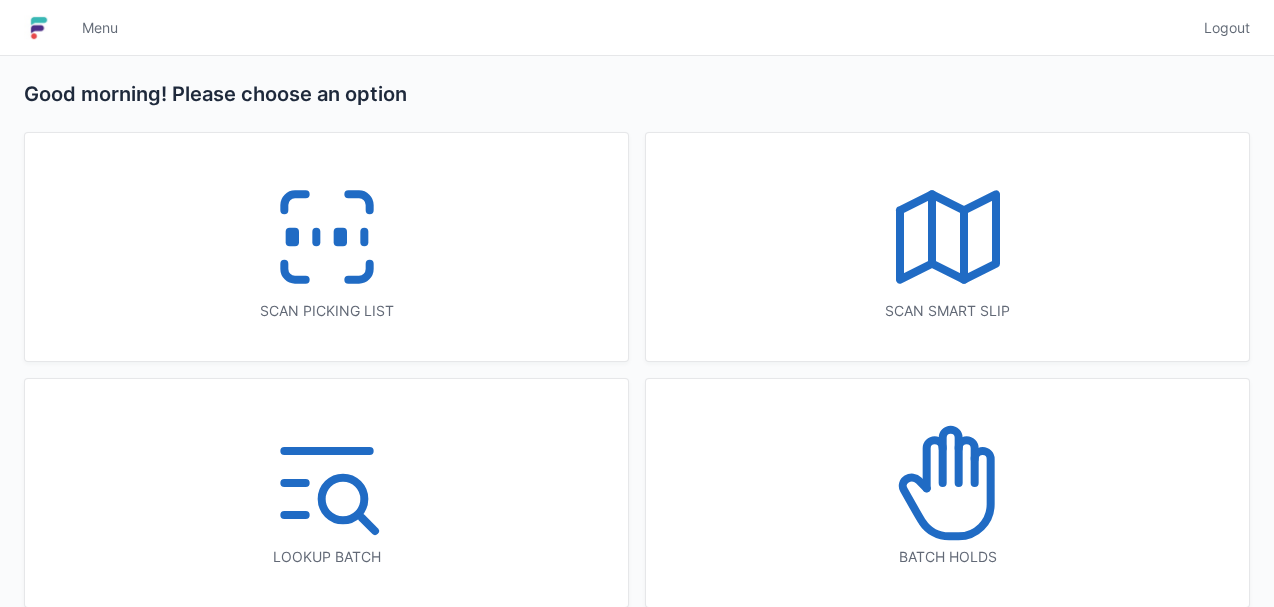 scroll, scrollTop: 0, scrollLeft: 0, axis: both 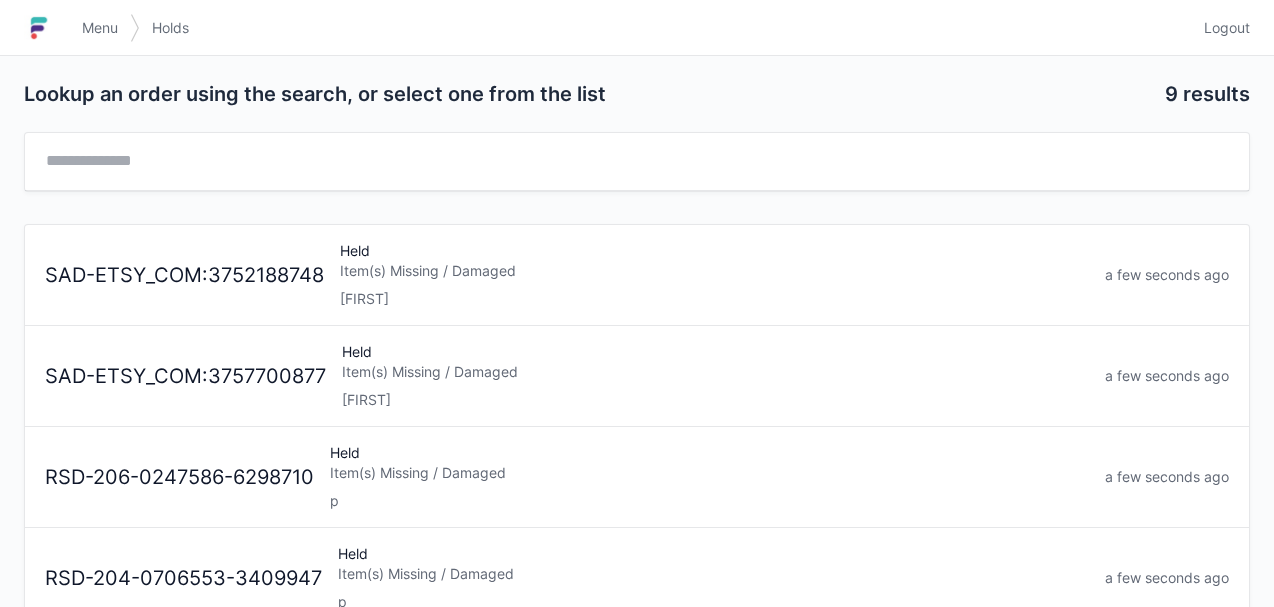 click at bounding box center [47, 28] 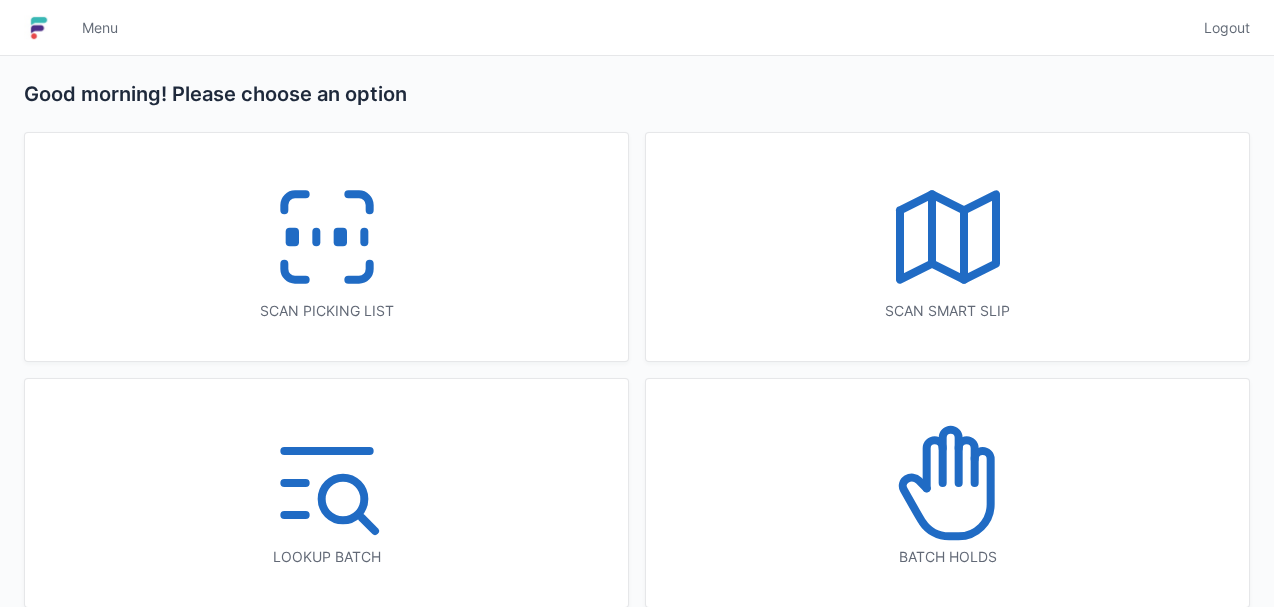 scroll, scrollTop: 0, scrollLeft: 0, axis: both 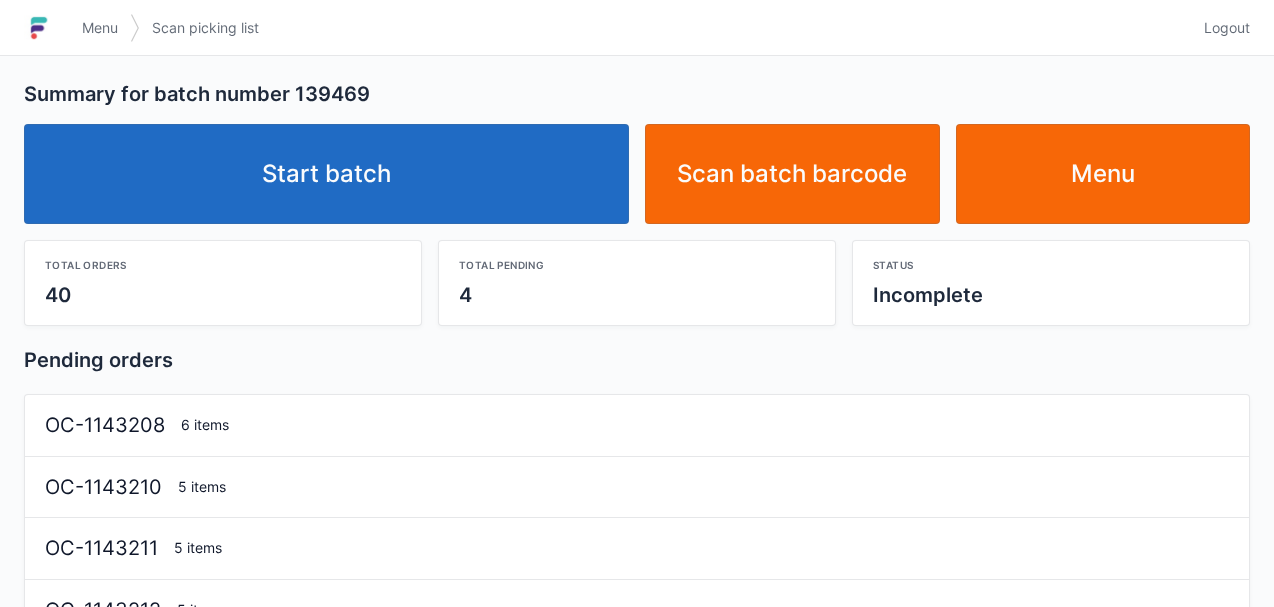 click on "Total orders 40 Total pending 4 Status Incomplete" at bounding box center (637, 275) 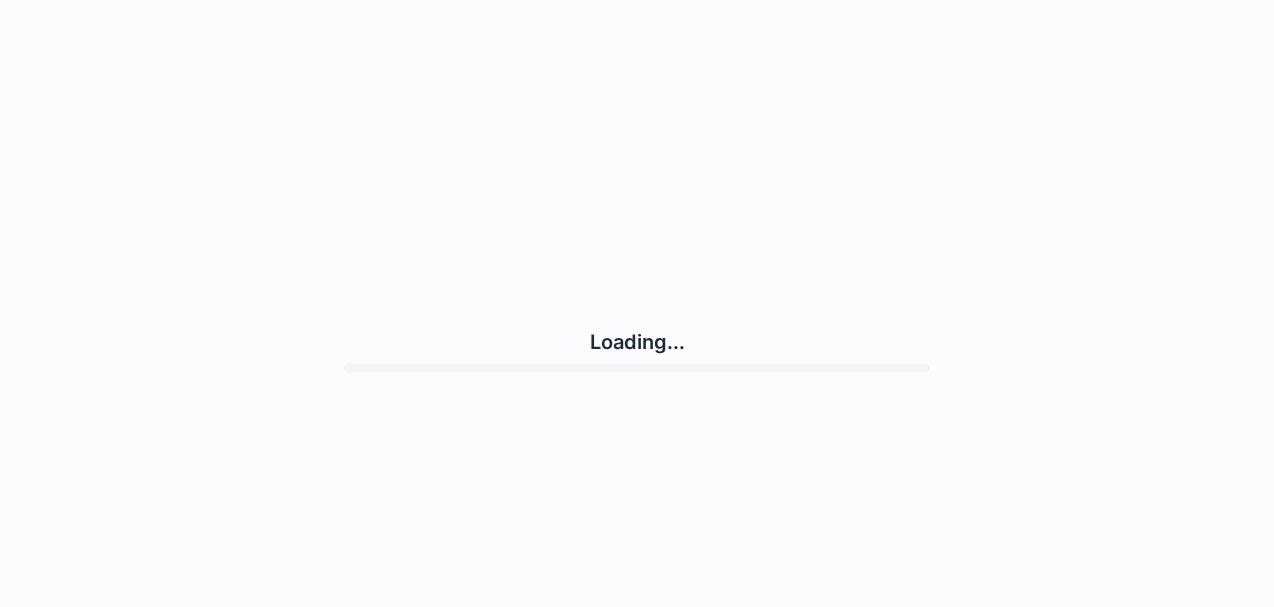 scroll, scrollTop: 0, scrollLeft: 0, axis: both 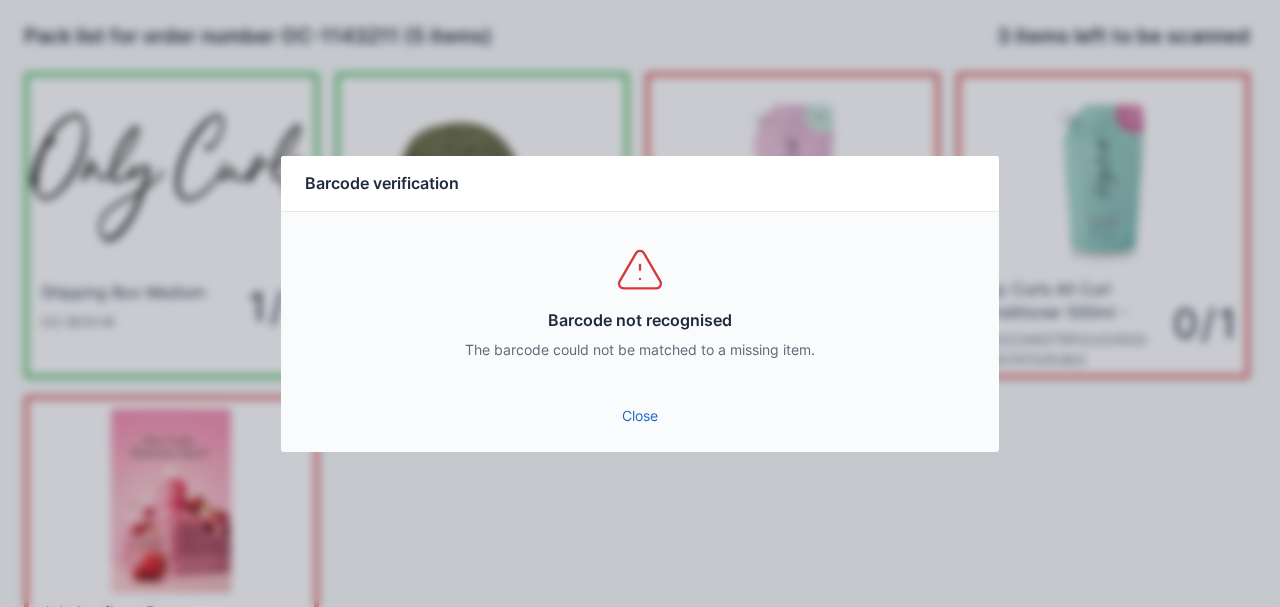 click on "Close" at bounding box center (640, 416) 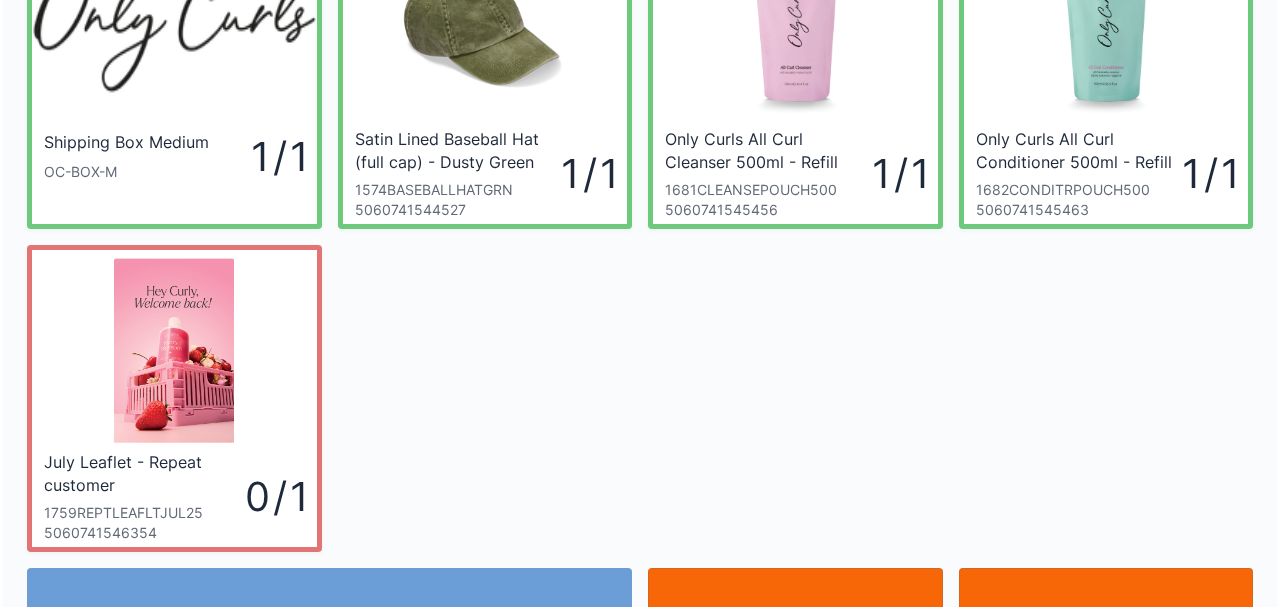 scroll, scrollTop: 229, scrollLeft: 0, axis: vertical 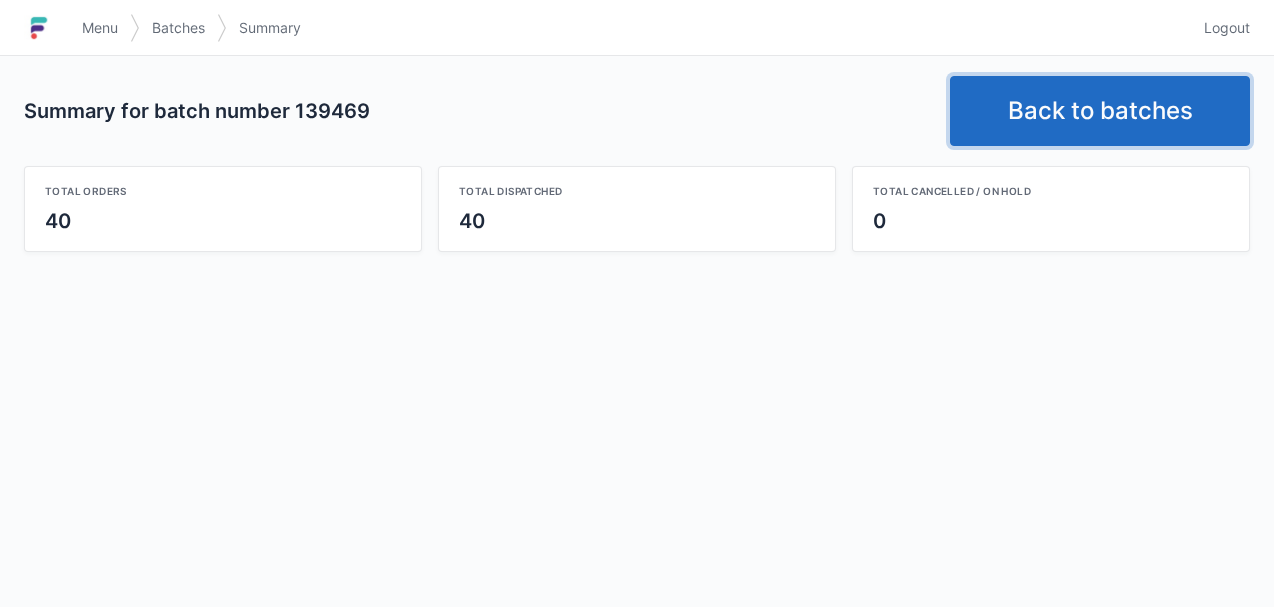 click on "Back to batches" at bounding box center (1100, 111) 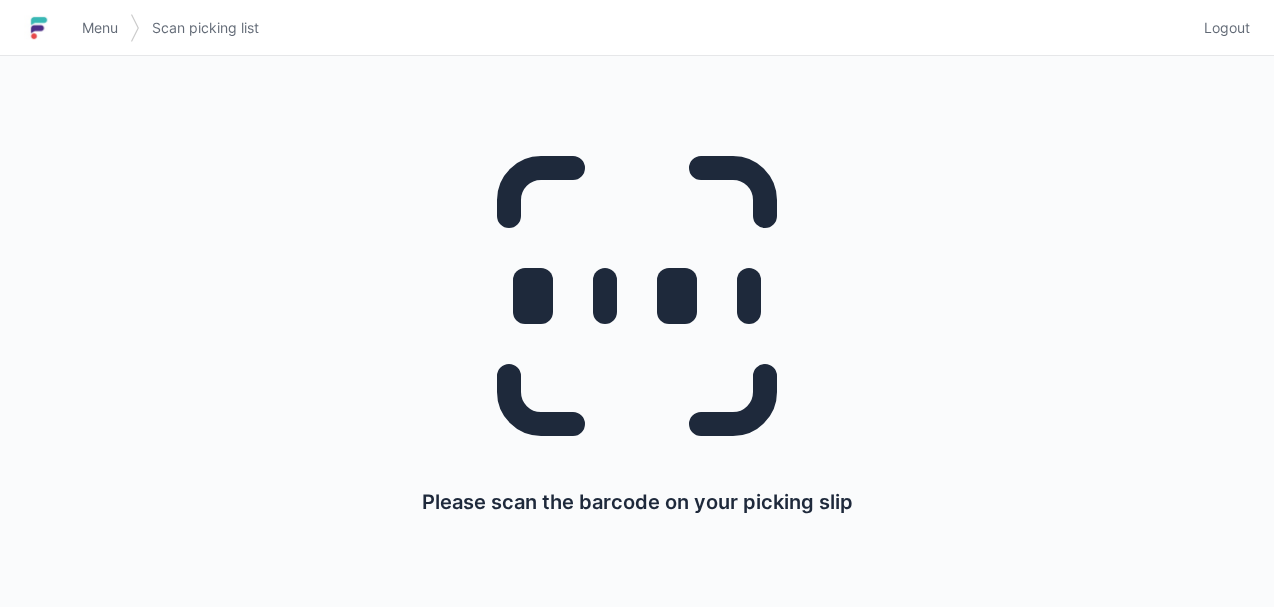 scroll, scrollTop: 0, scrollLeft: 0, axis: both 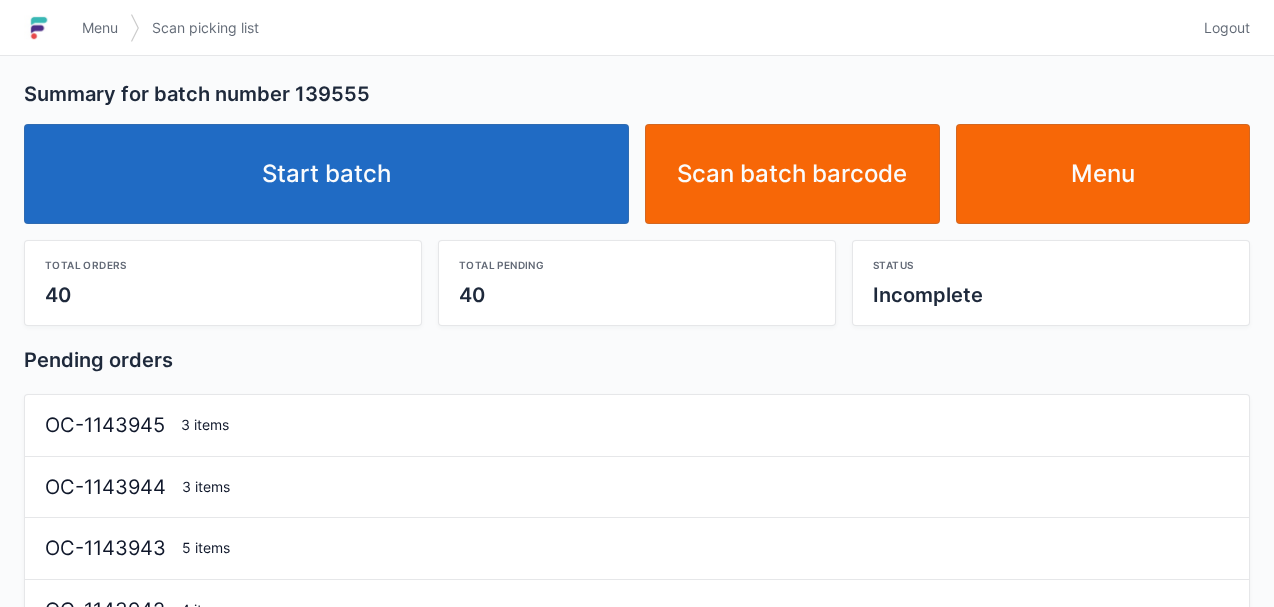 click on "Start batch" at bounding box center [326, 174] 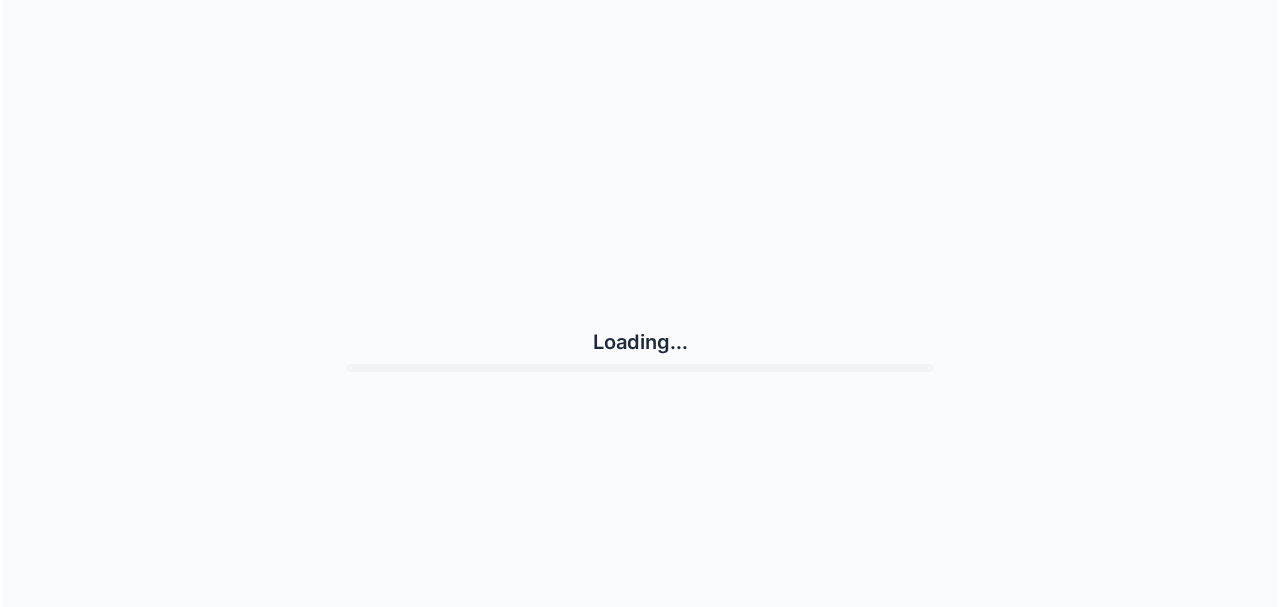 scroll, scrollTop: 0, scrollLeft: 0, axis: both 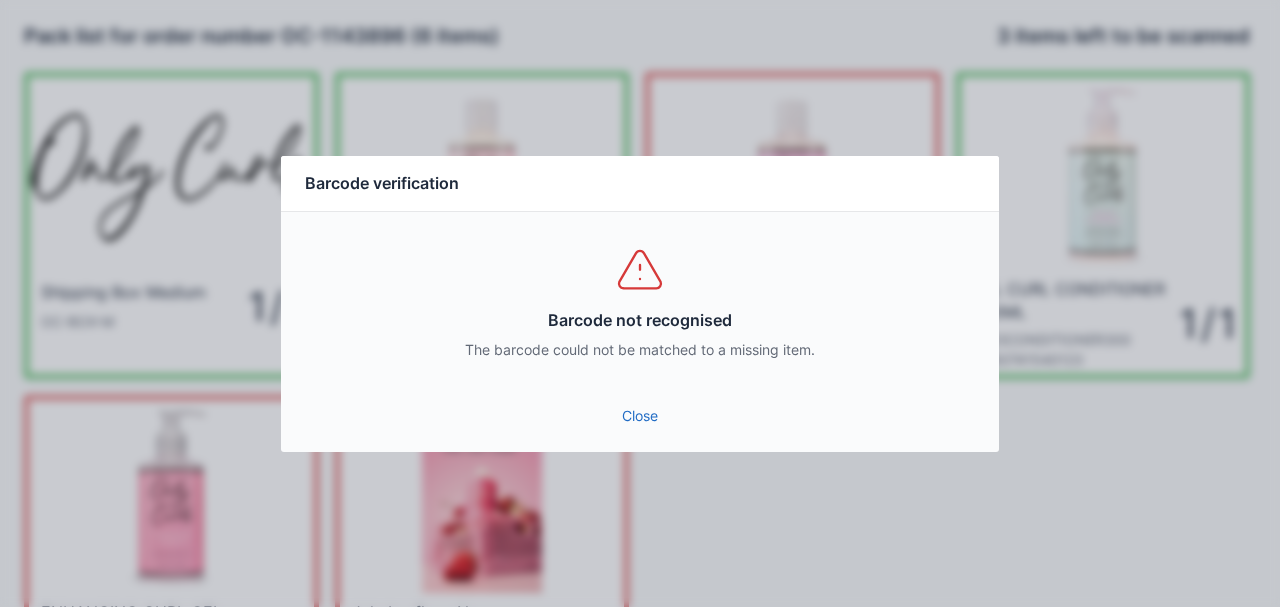 click on "Close" at bounding box center (640, 416) 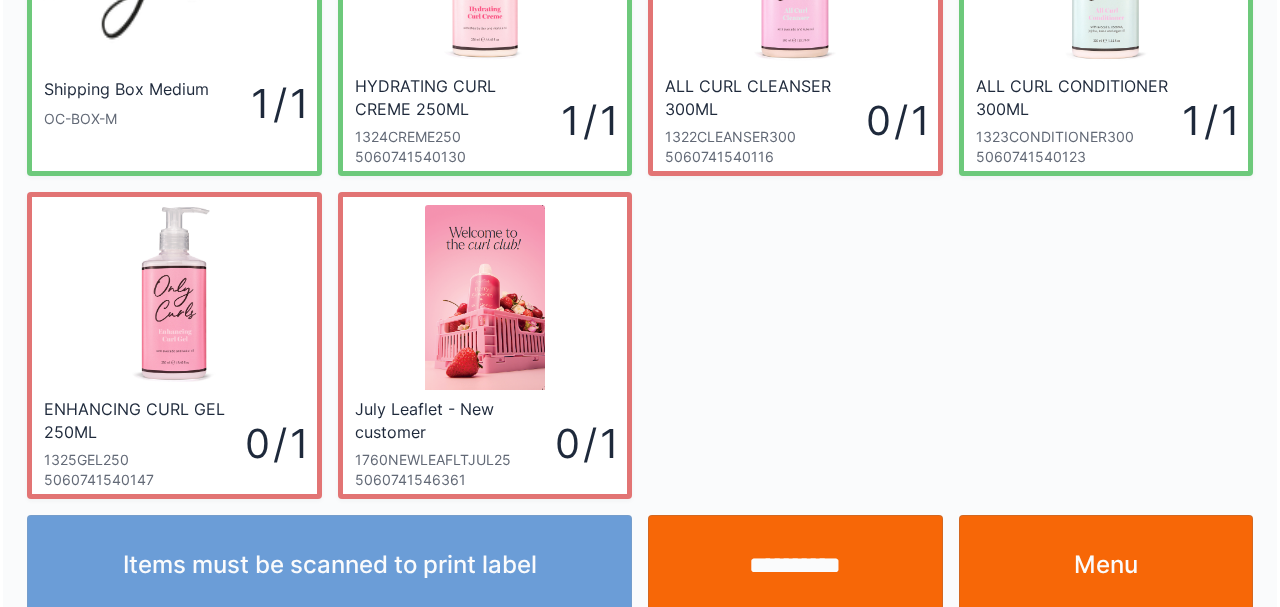 scroll, scrollTop: 205, scrollLeft: 0, axis: vertical 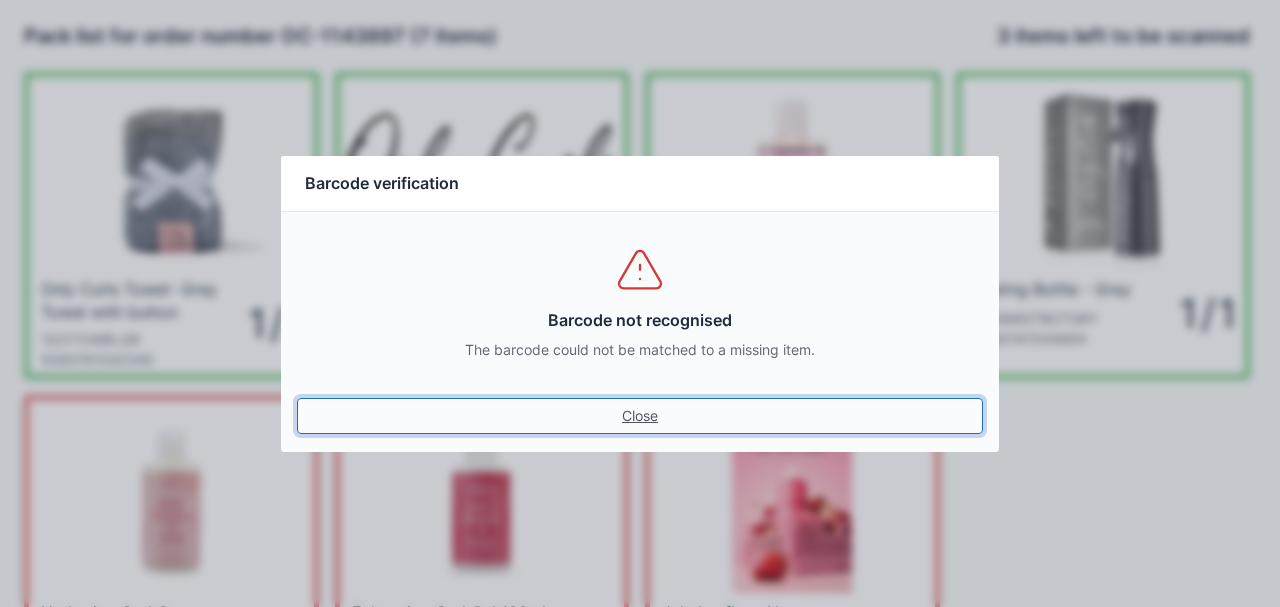 click on "Close" at bounding box center (640, 416) 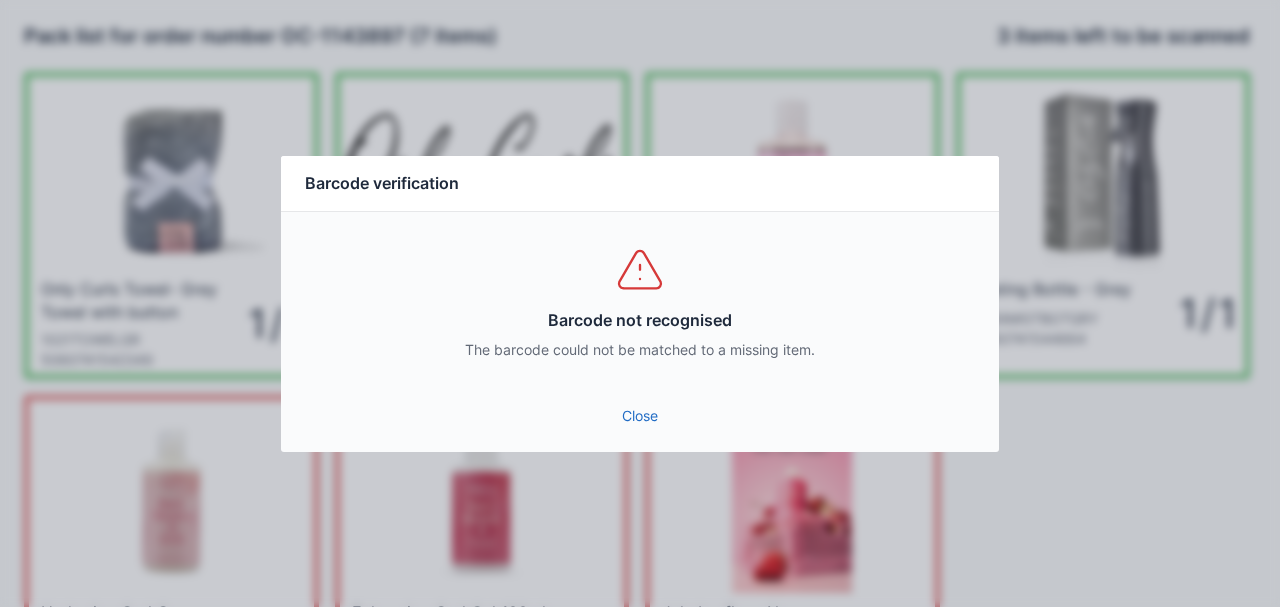 click on "Close" at bounding box center (640, 416) 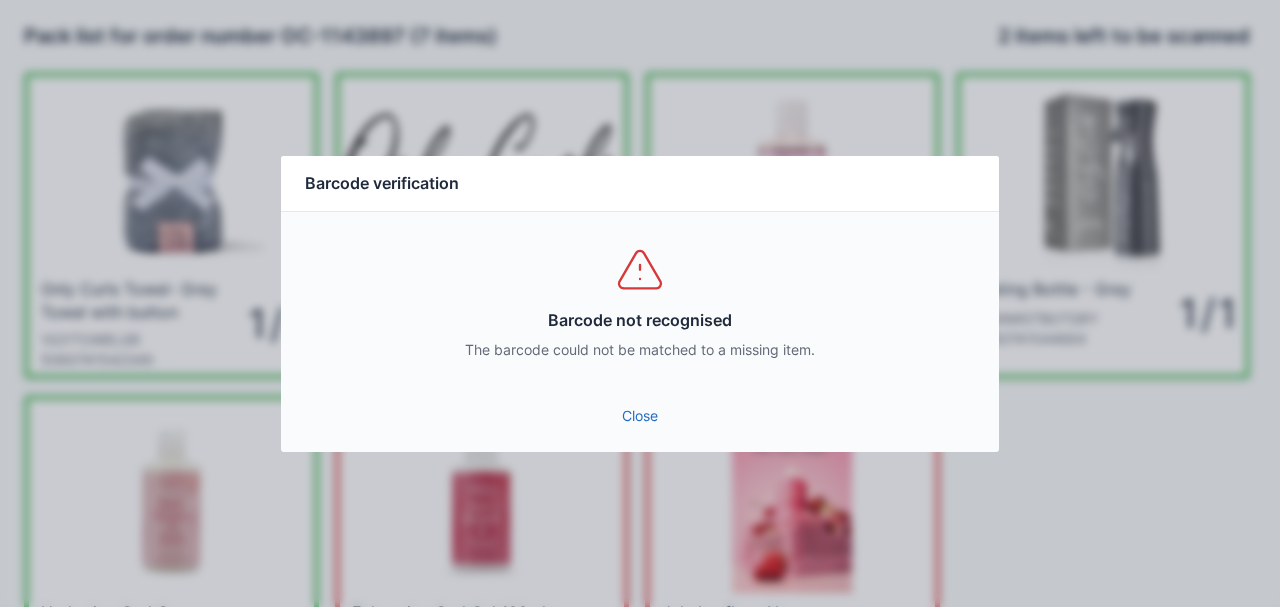 click on "Close" at bounding box center [640, 416] 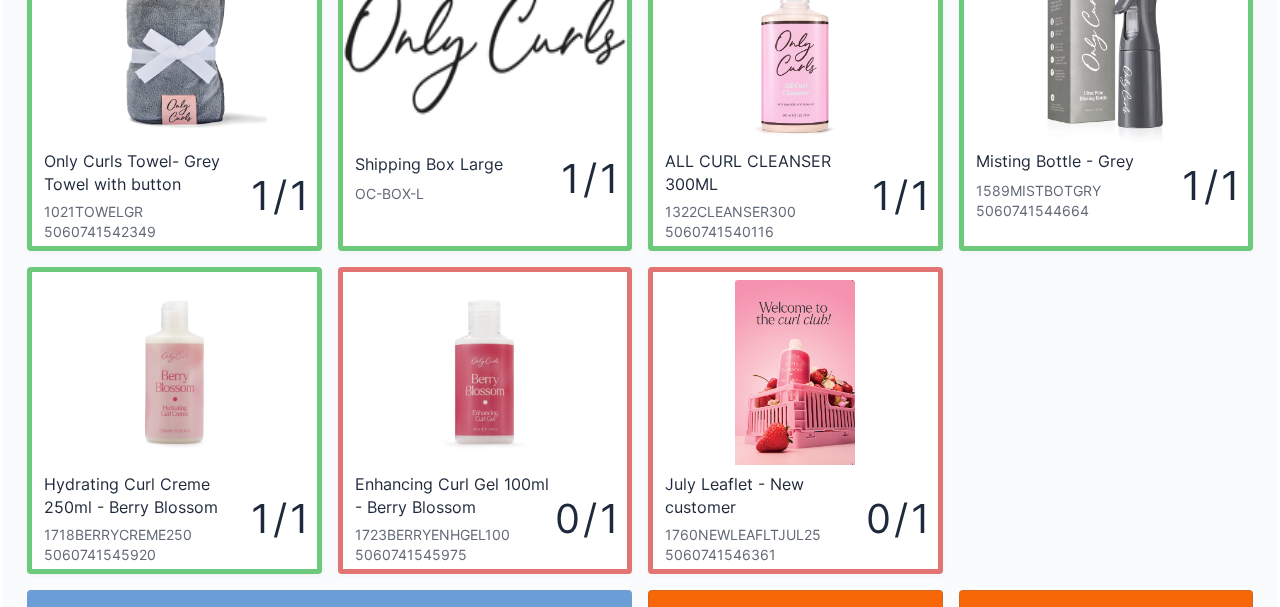 scroll, scrollTop: 229, scrollLeft: 0, axis: vertical 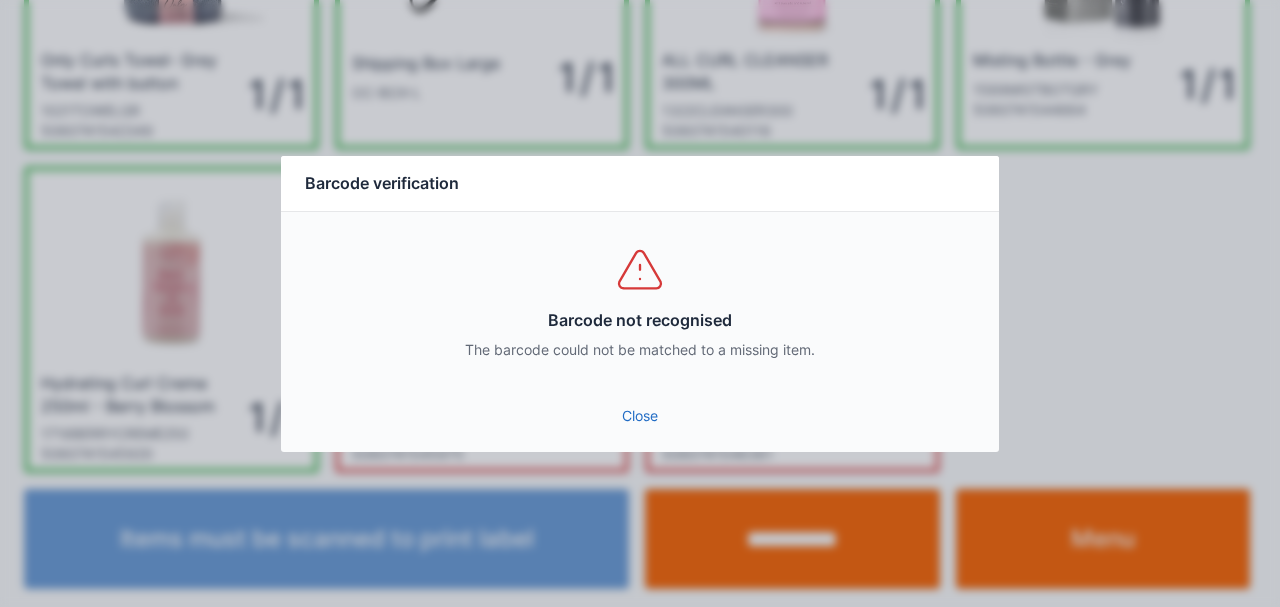 click on "Close" at bounding box center (640, 416) 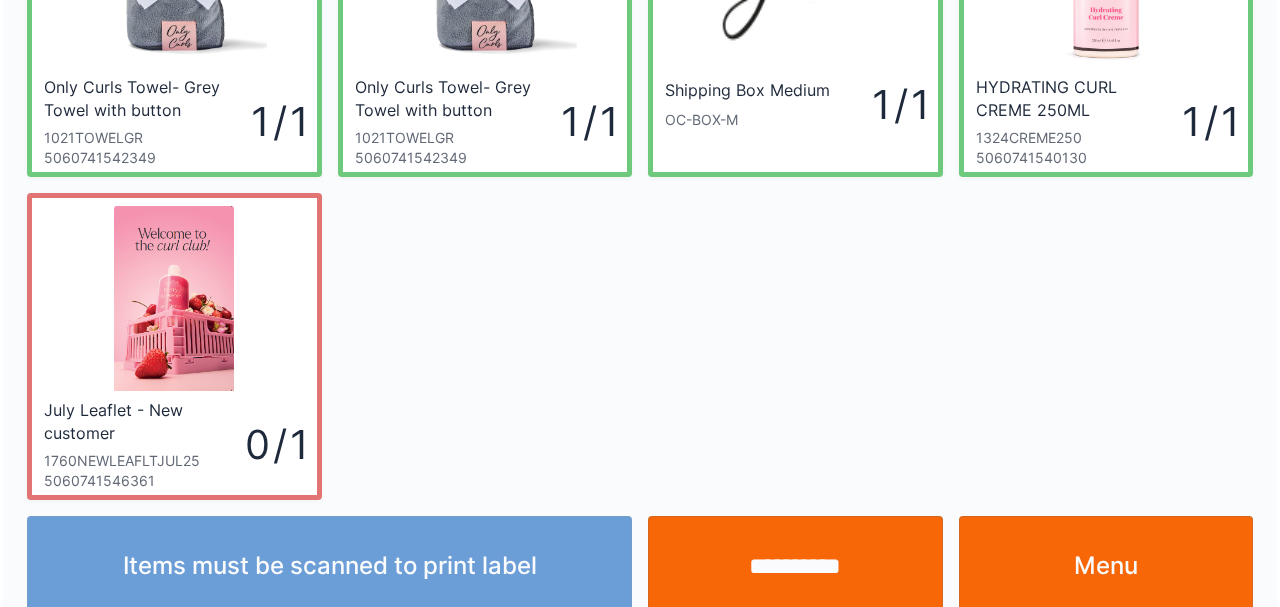 scroll, scrollTop: 201, scrollLeft: 0, axis: vertical 